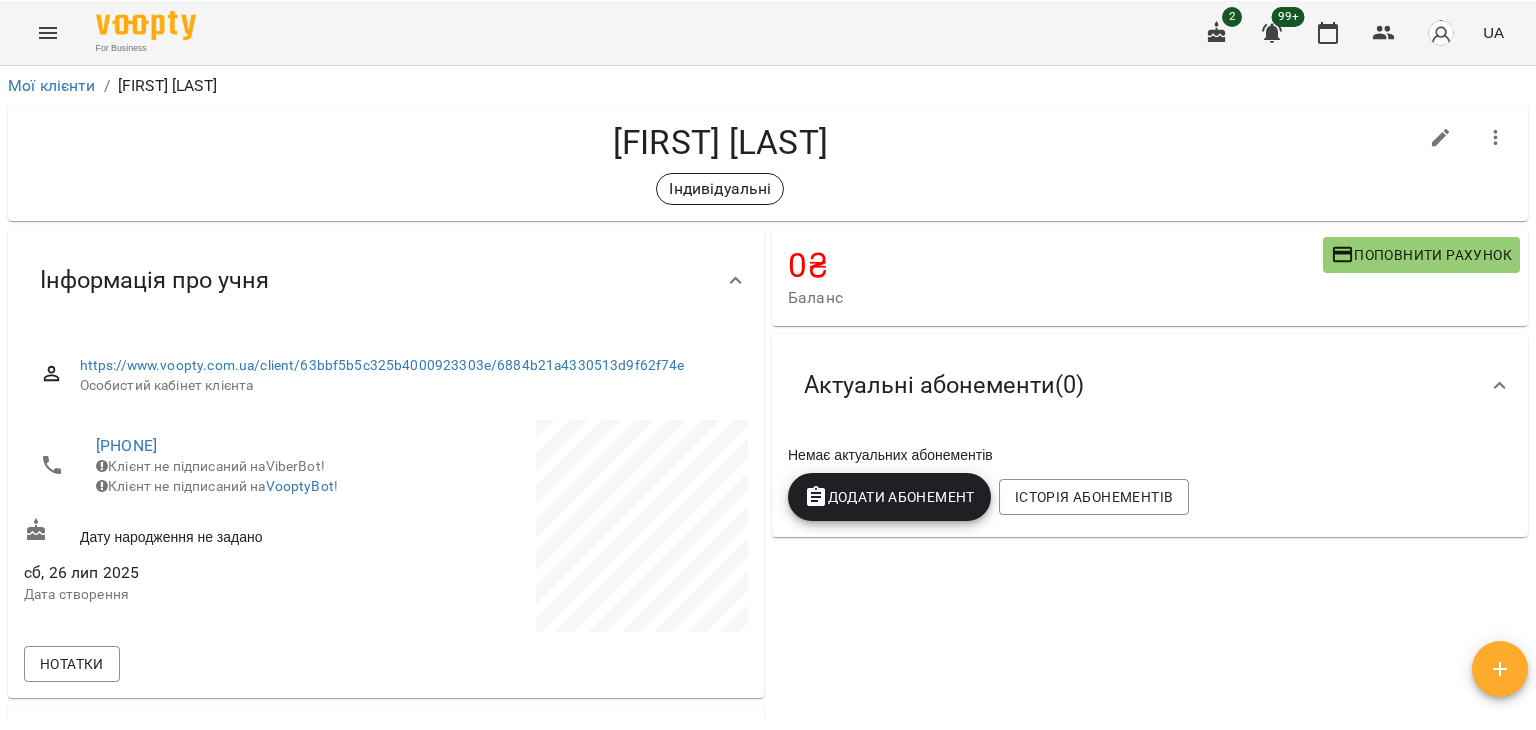 scroll, scrollTop: 0, scrollLeft: 0, axis: both 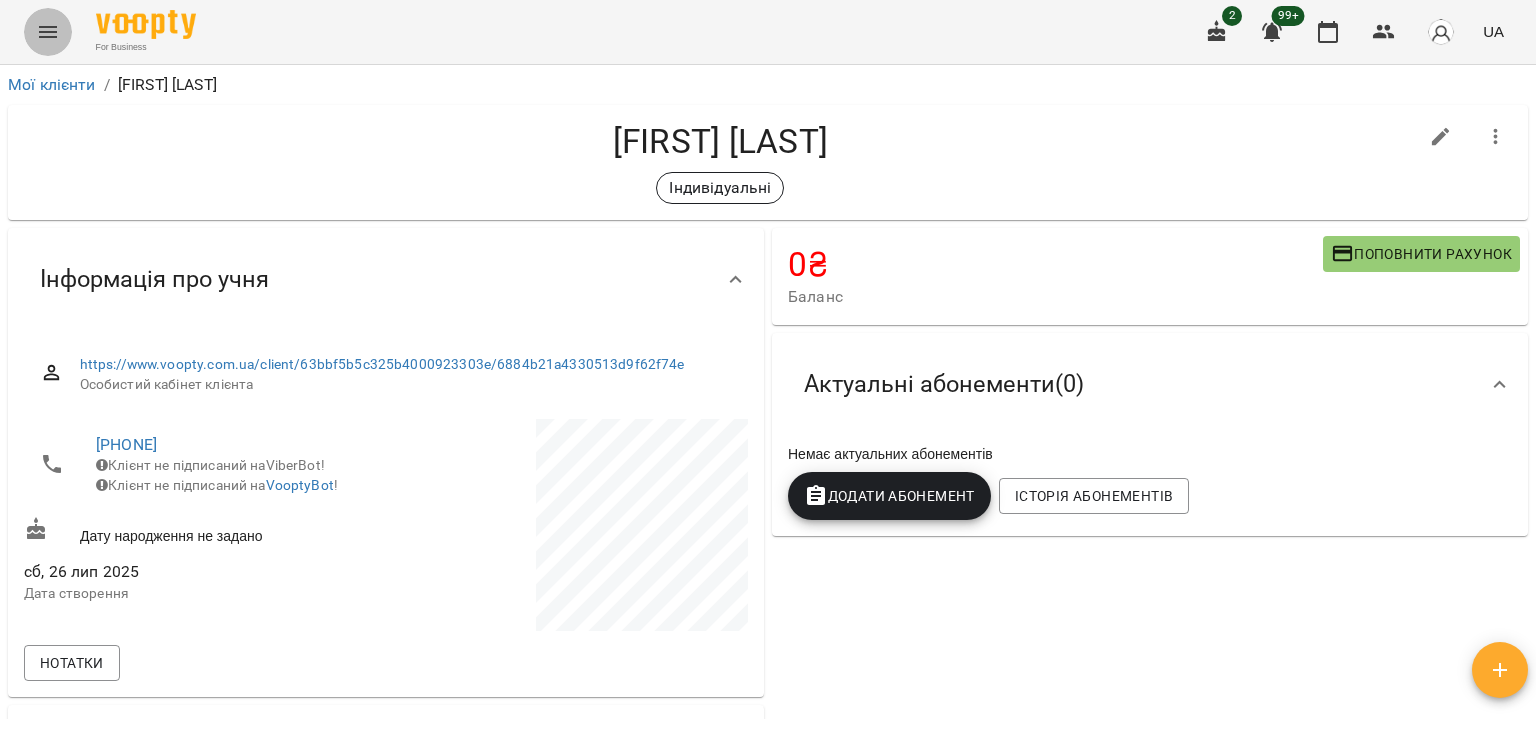 click at bounding box center (48, 32) 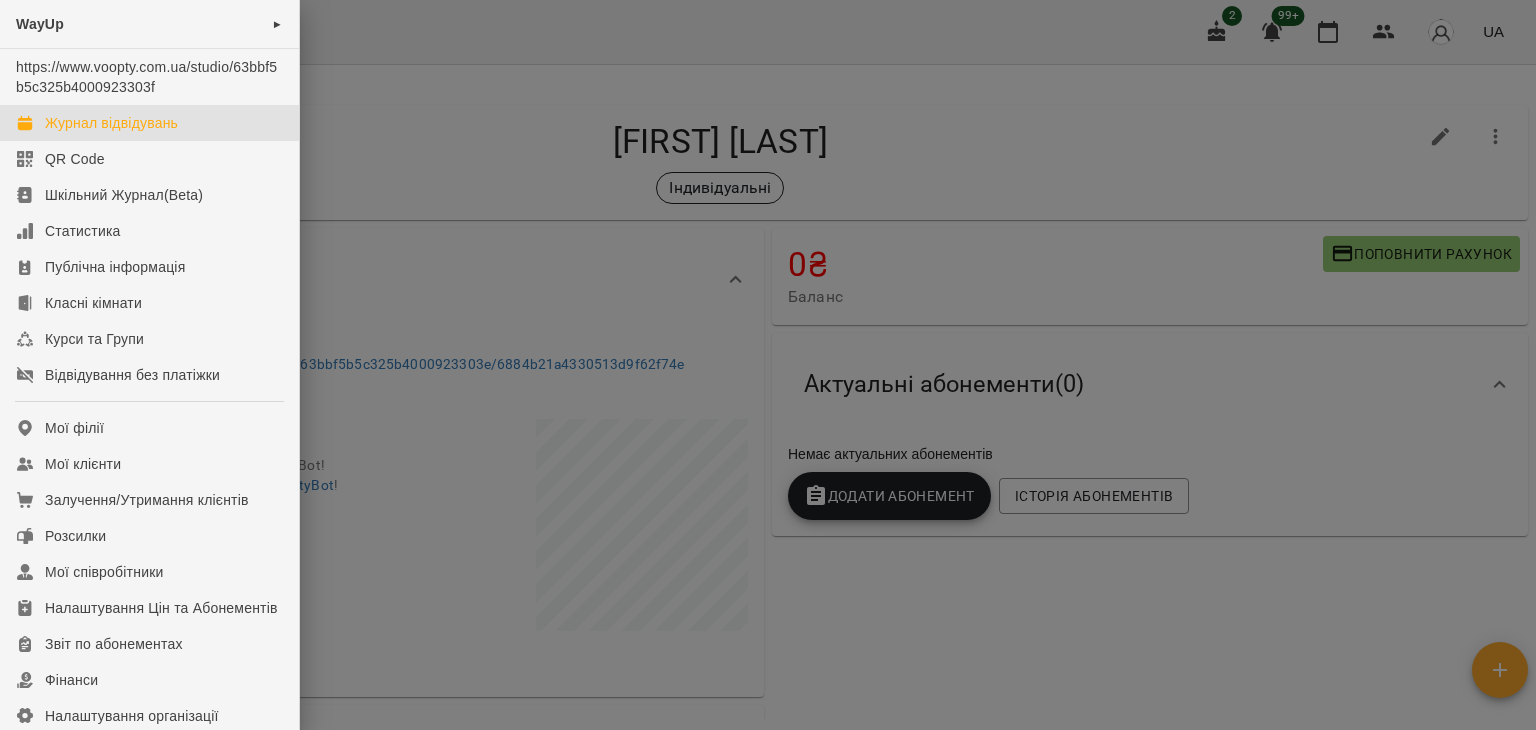click on "Журнал відвідувань" at bounding box center [111, 123] 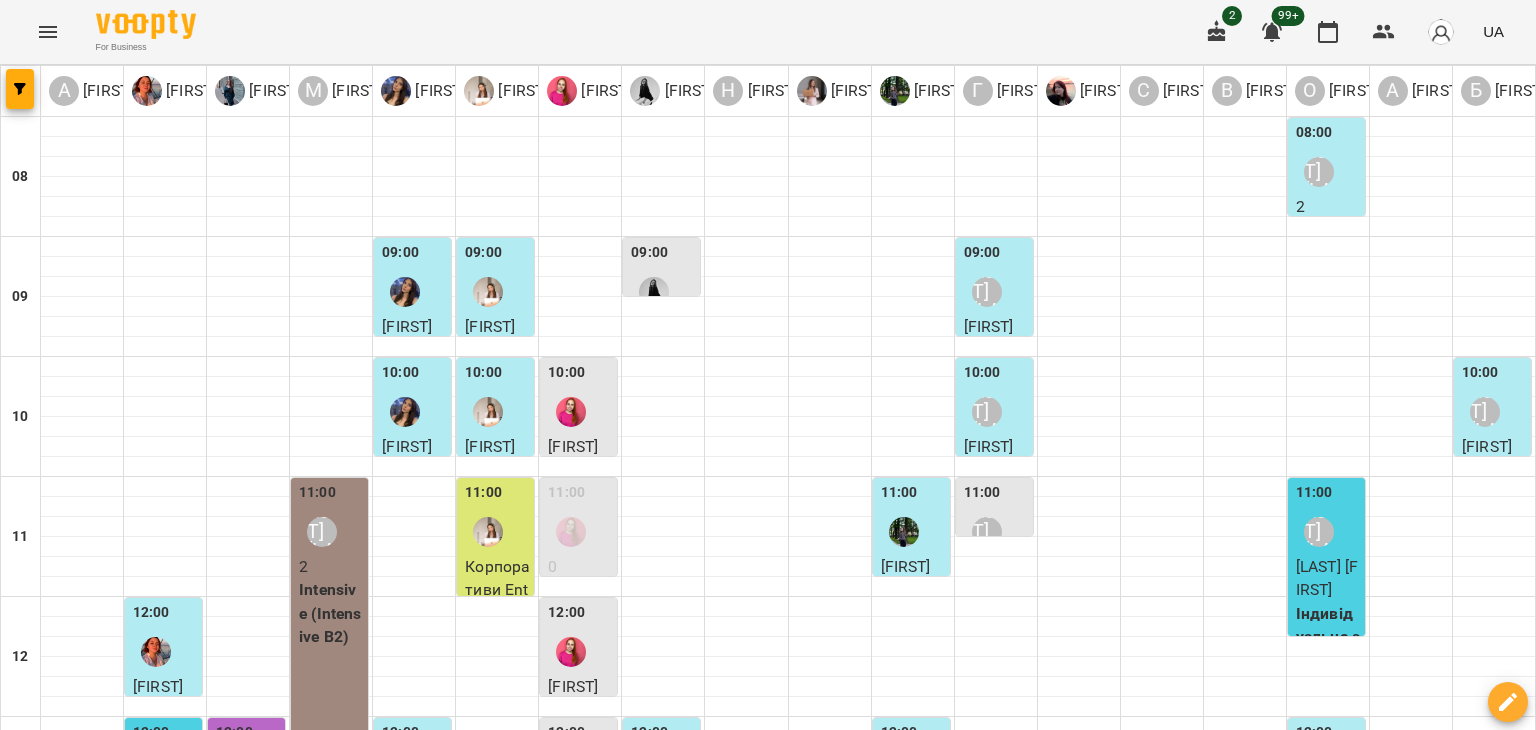 click at bounding box center [867, 1888] 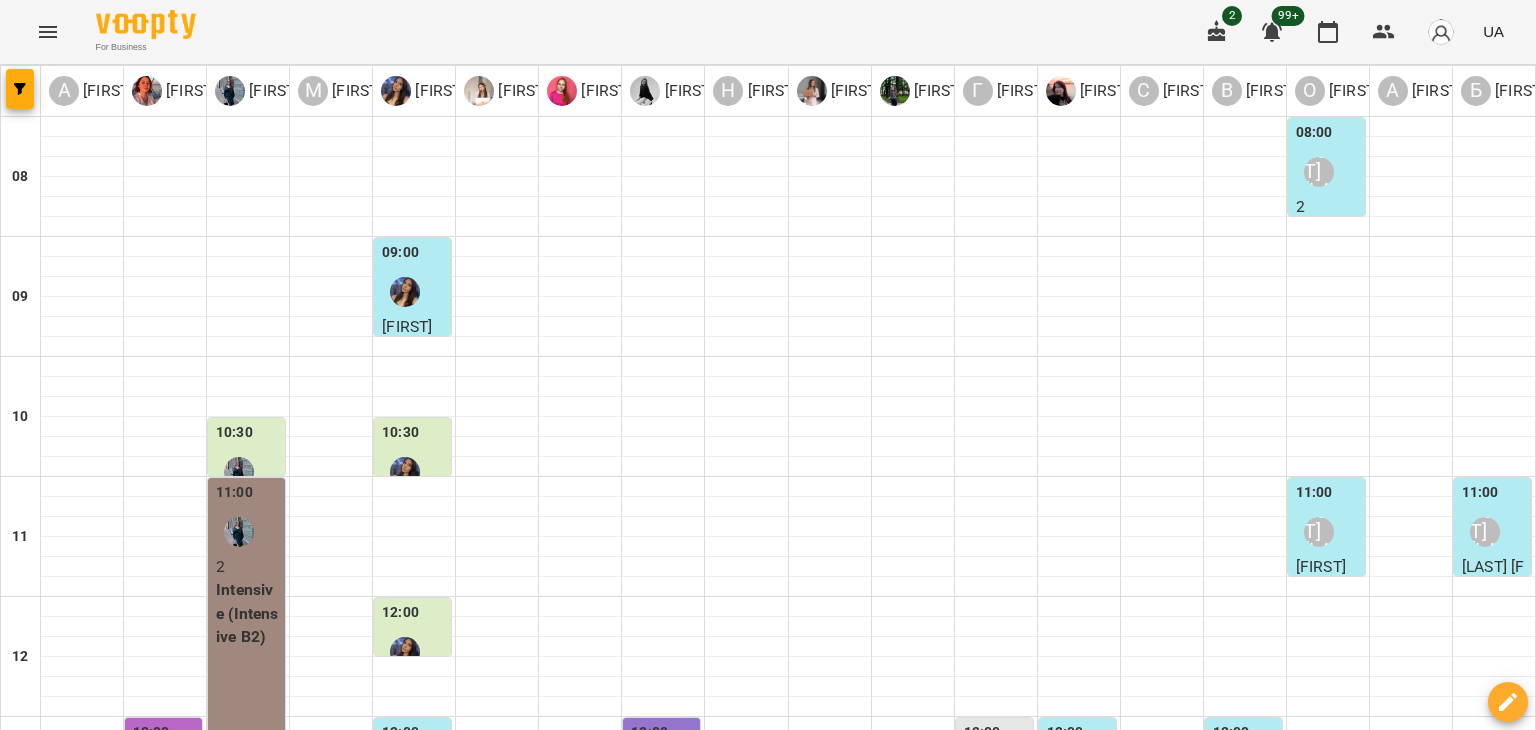 click on "02 серп" at bounding box center (1278, 1842) 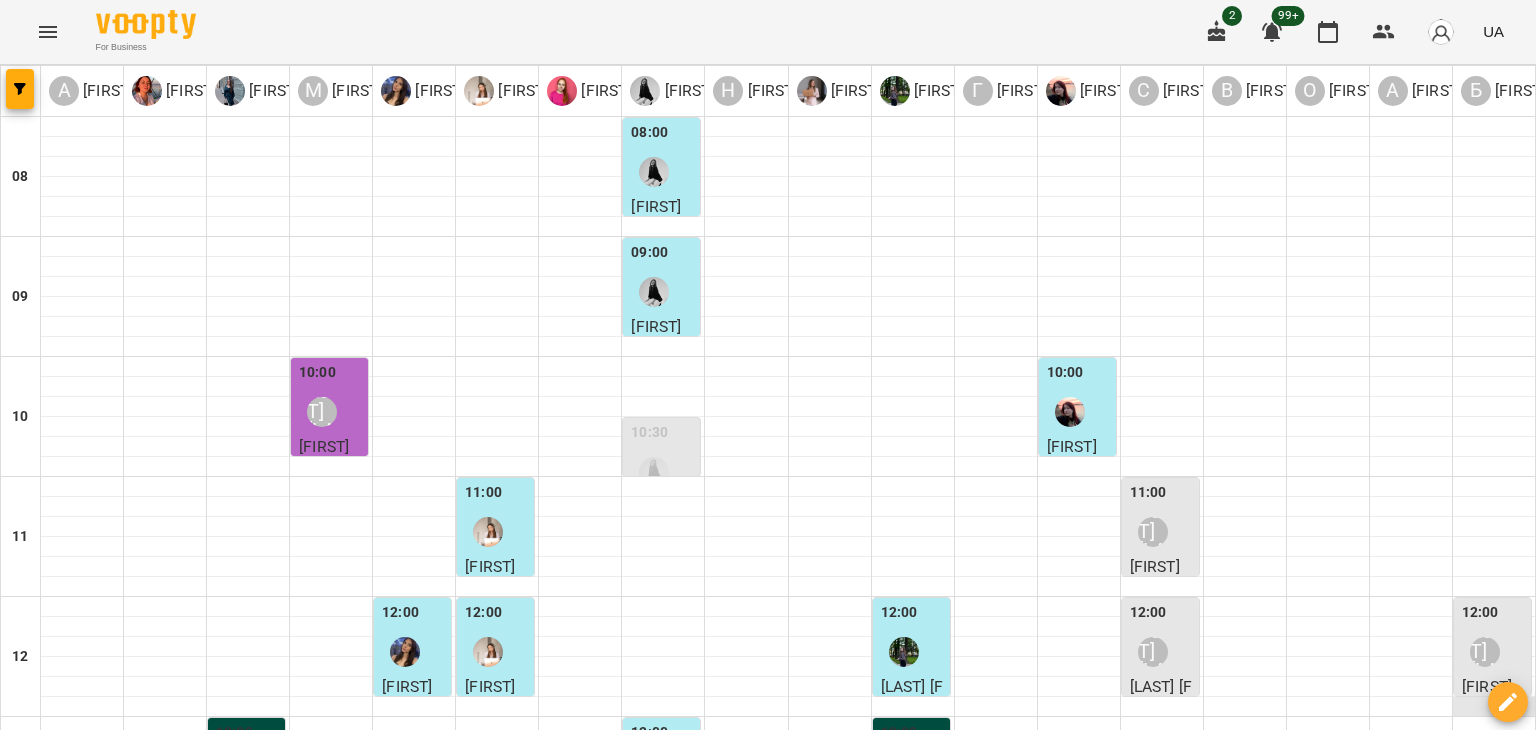 scroll, scrollTop: 400, scrollLeft: 0, axis: vertical 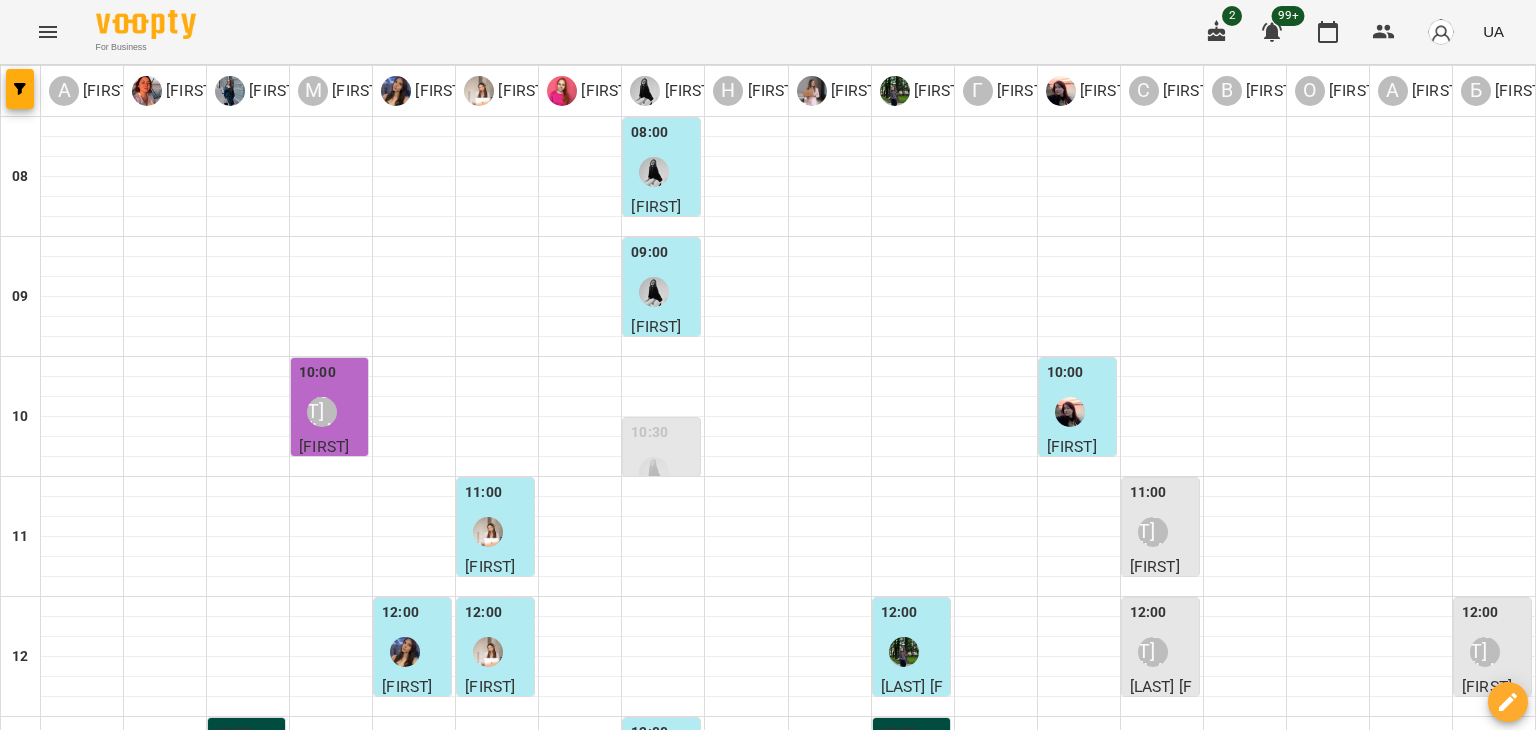 click on "[FIRST] [LAST]" at bounding box center (1487, 698) 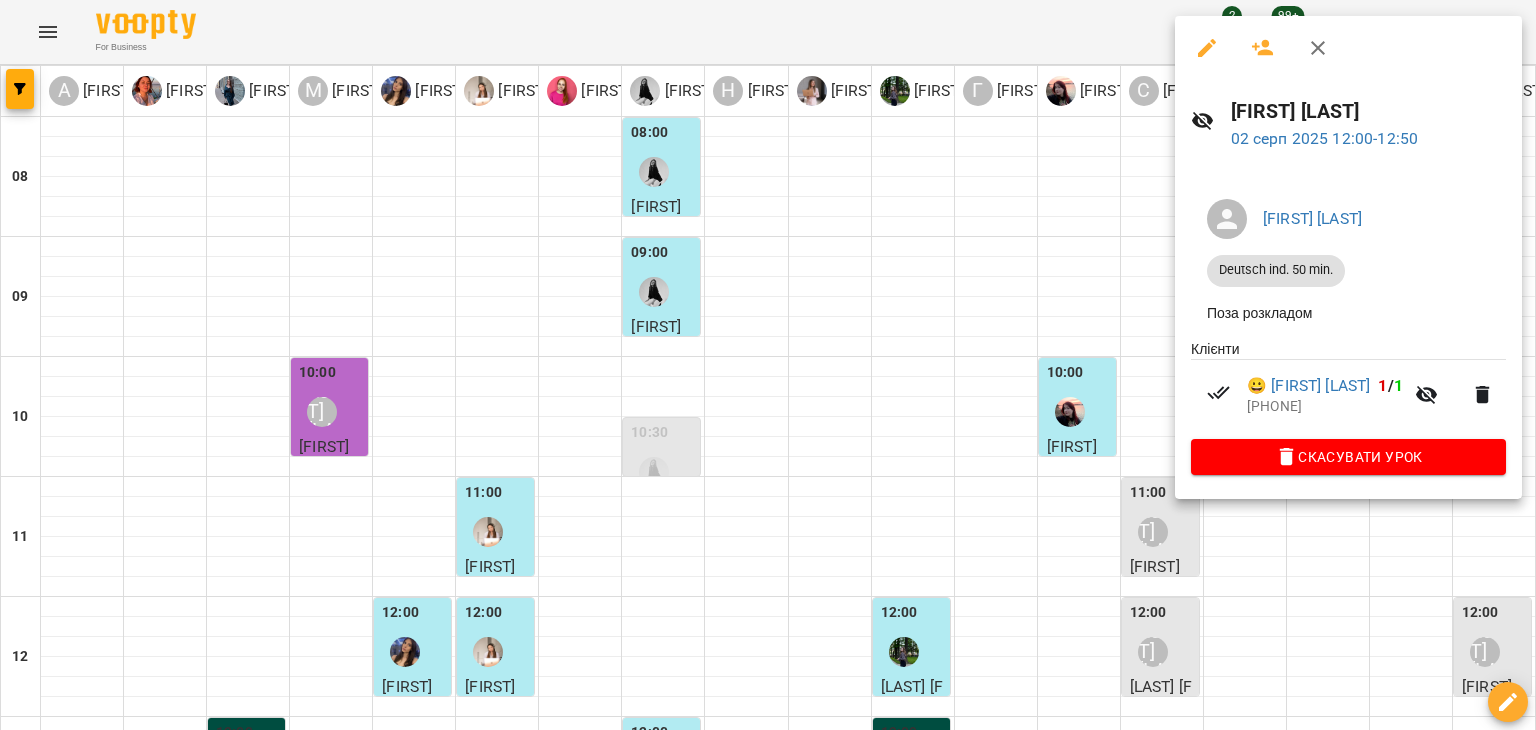 click 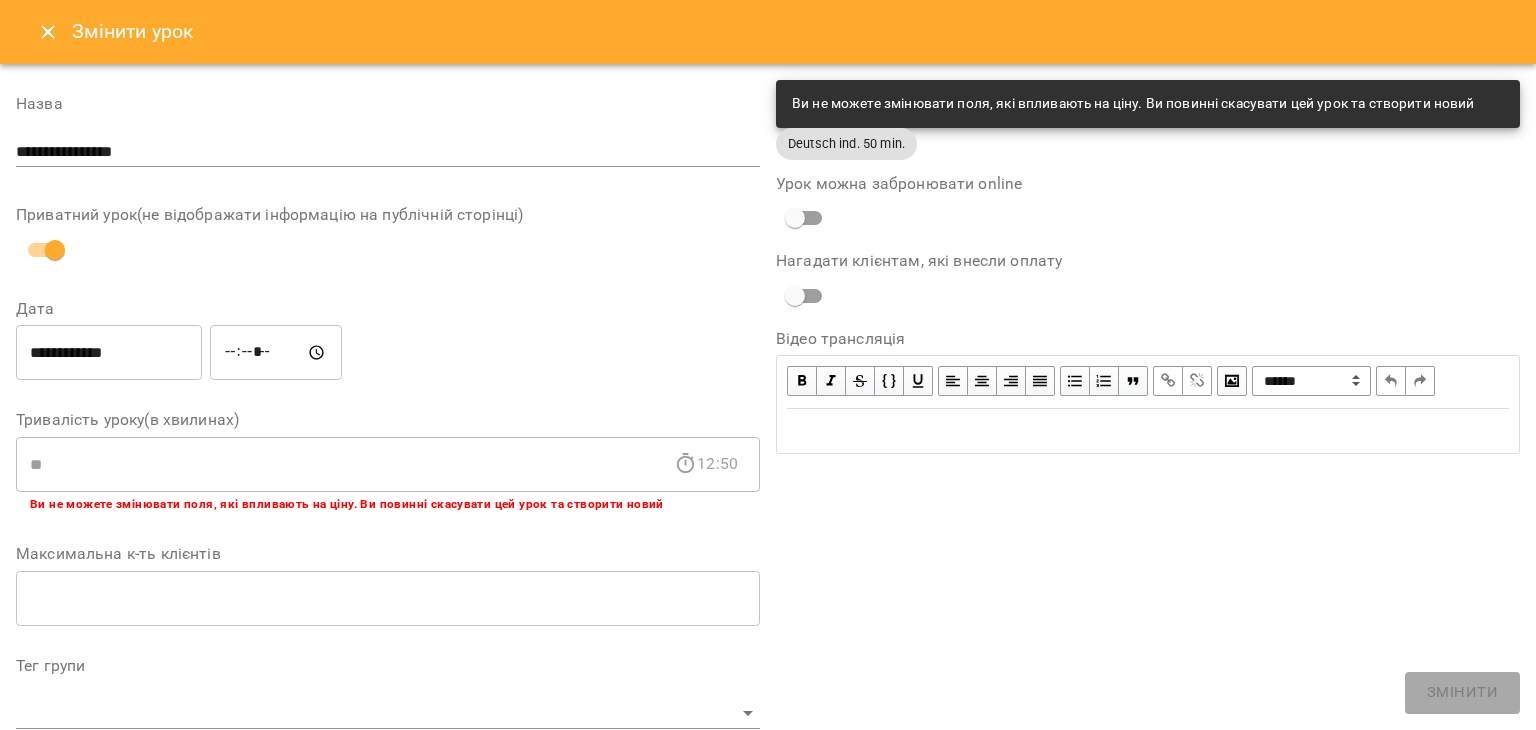 click on "Deutsch ind. 50 min." at bounding box center [846, 144] 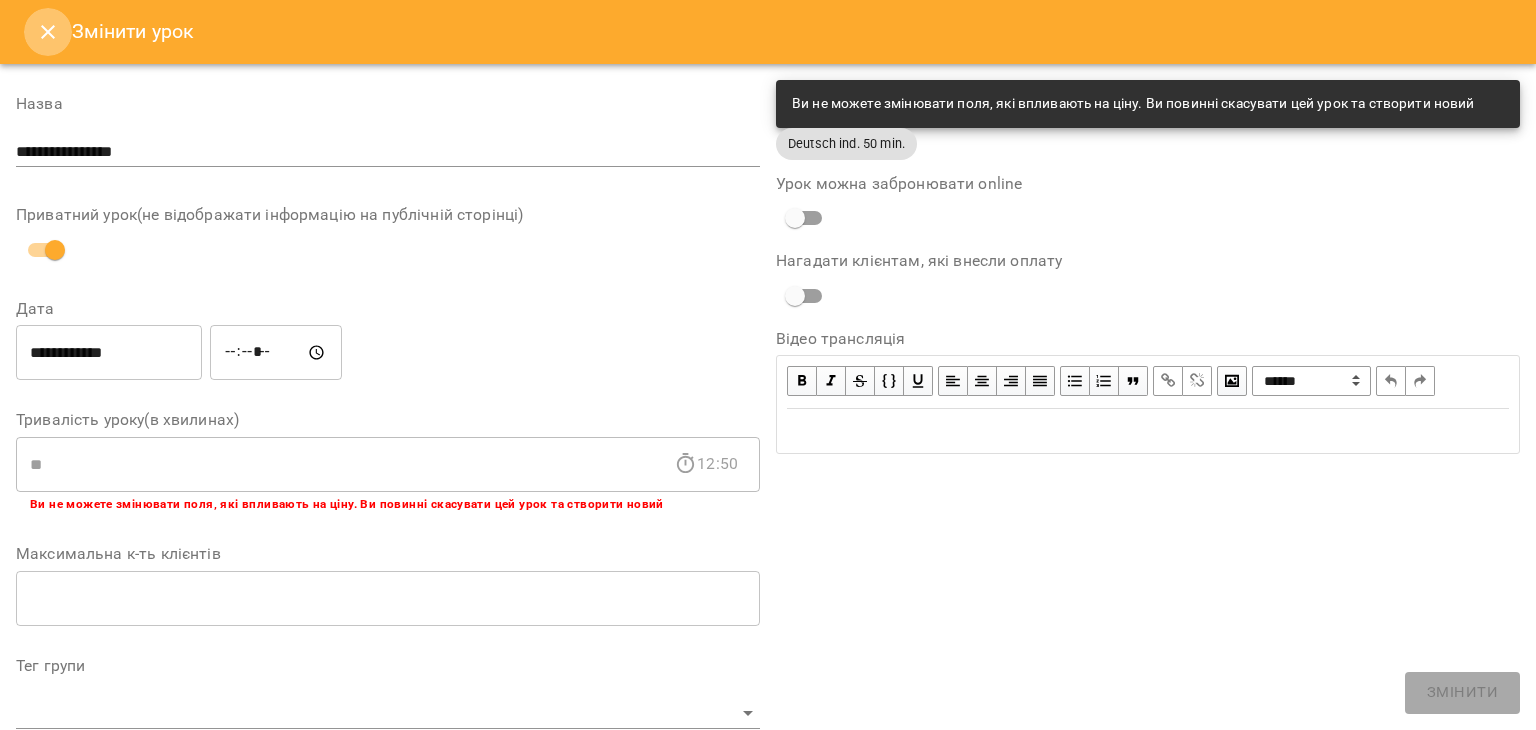 click at bounding box center [48, 32] 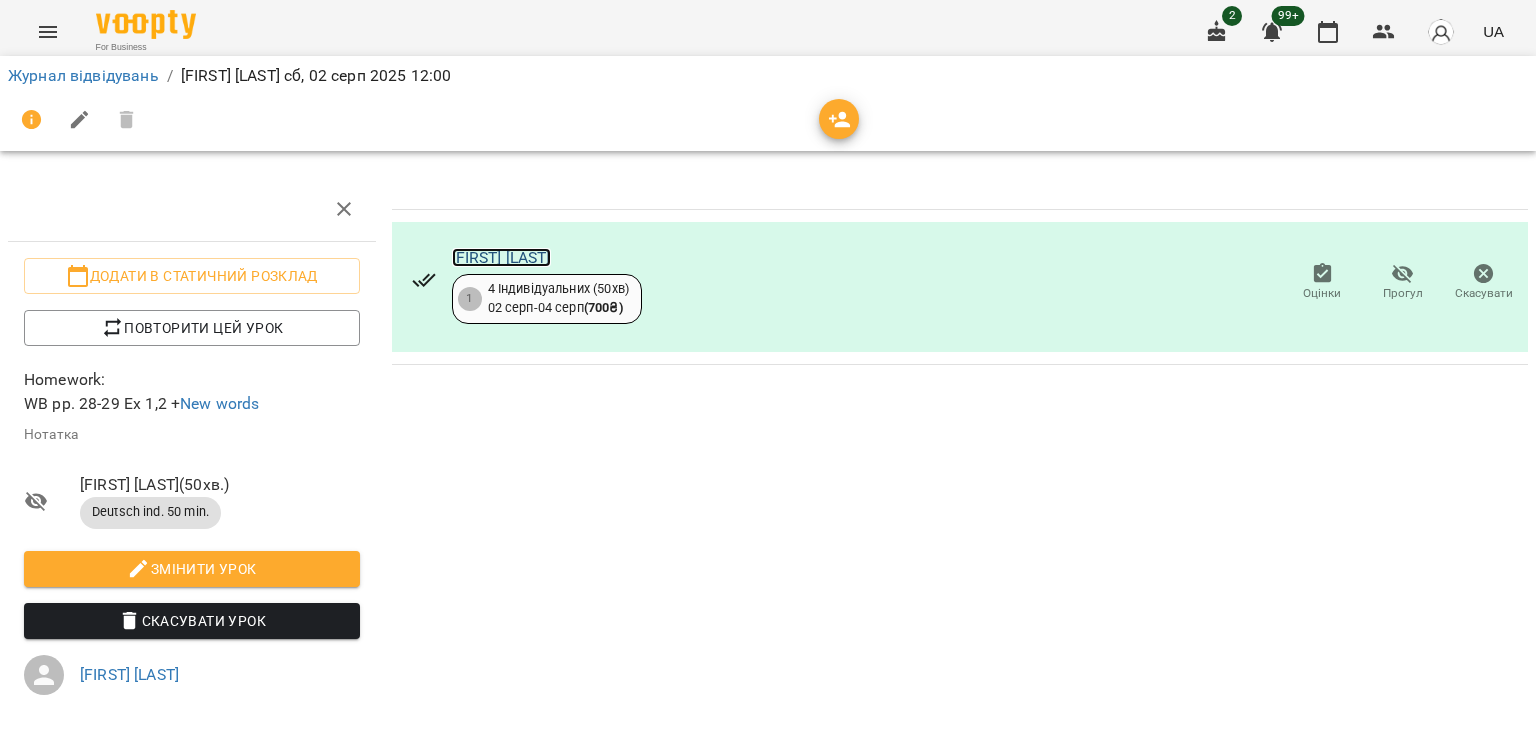 click on "[FIRST] [LAST]" at bounding box center (501, 257) 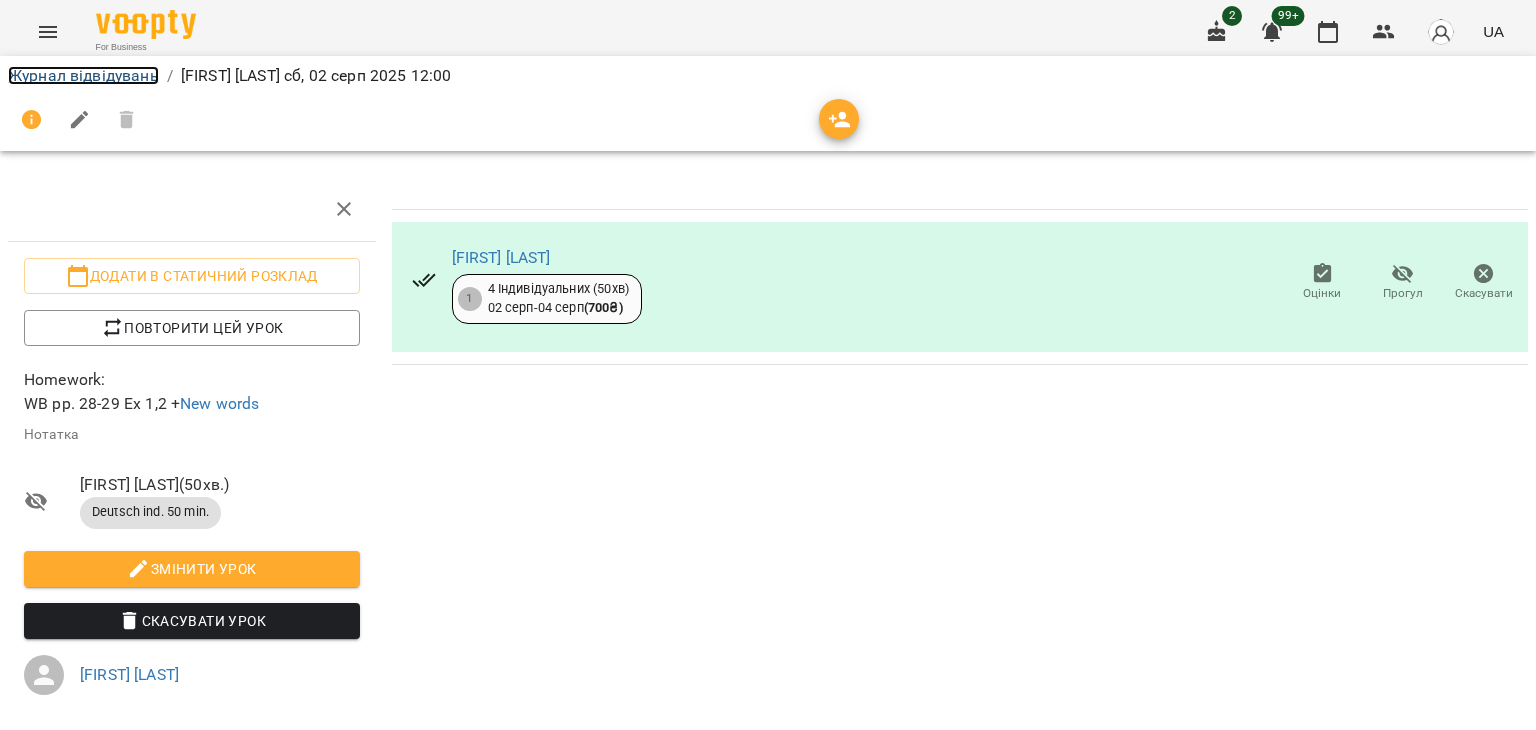 click on "Журнал відвідувань" at bounding box center (83, 75) 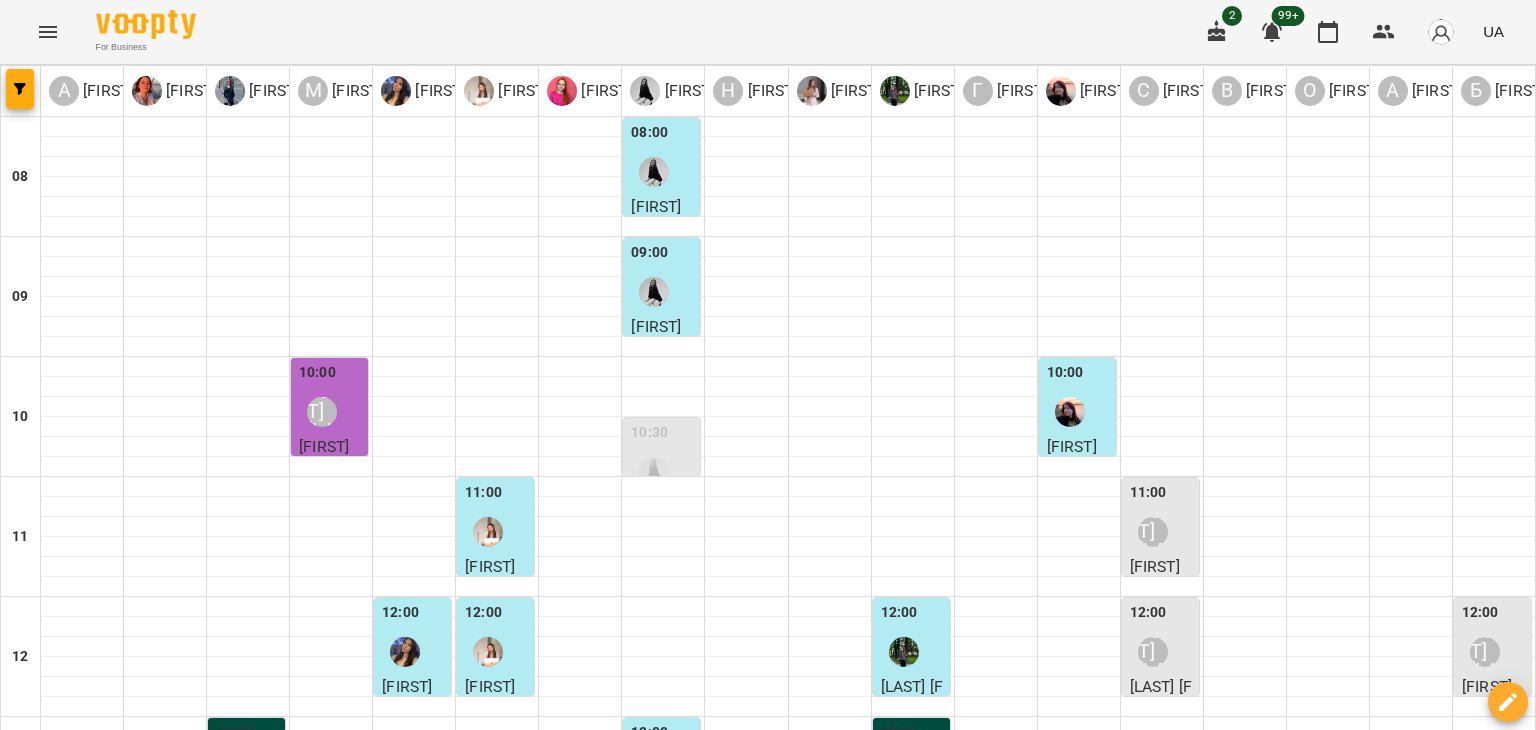 scroll, scrollTop: 200, scrollLeft: 0, axis: vertical 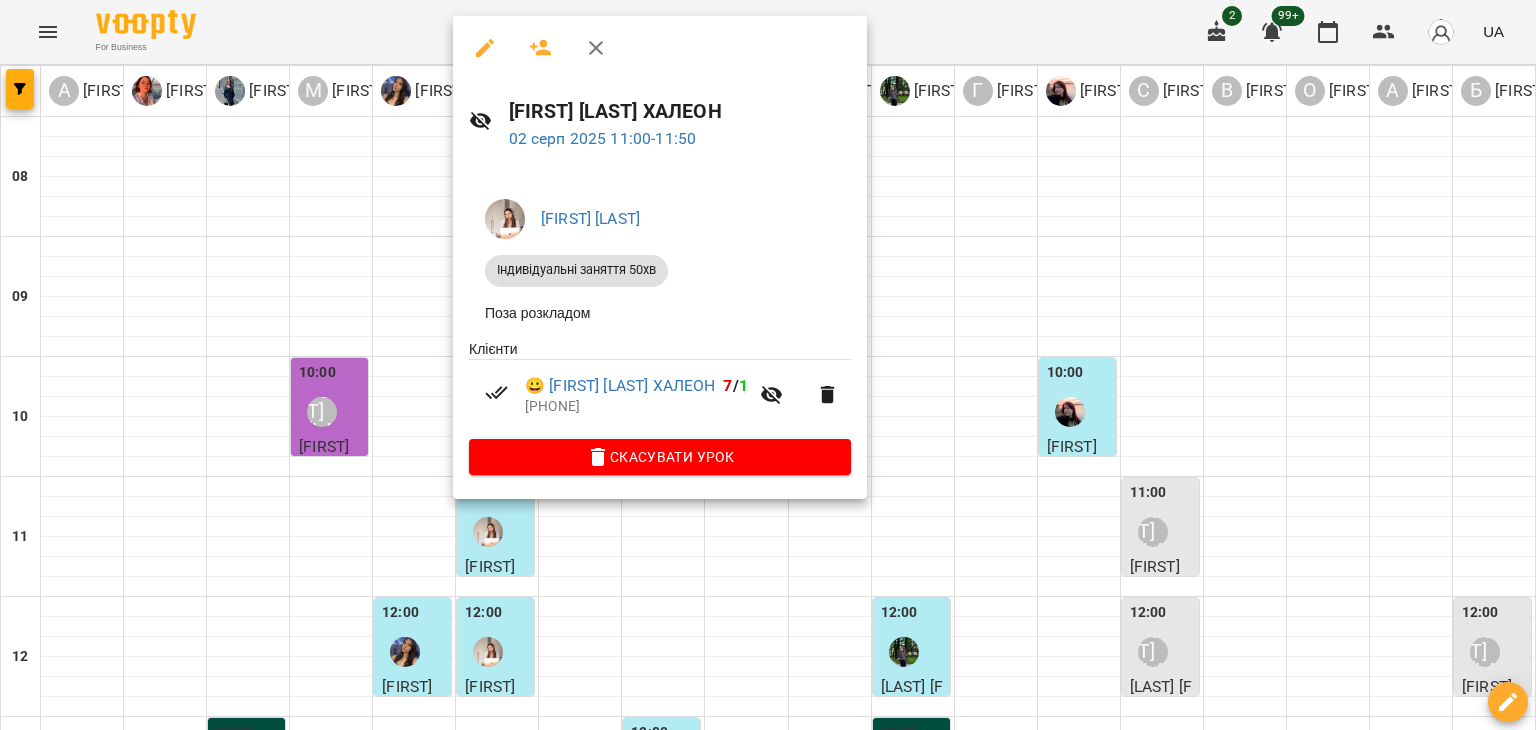 click at bounding box center [768, 365] 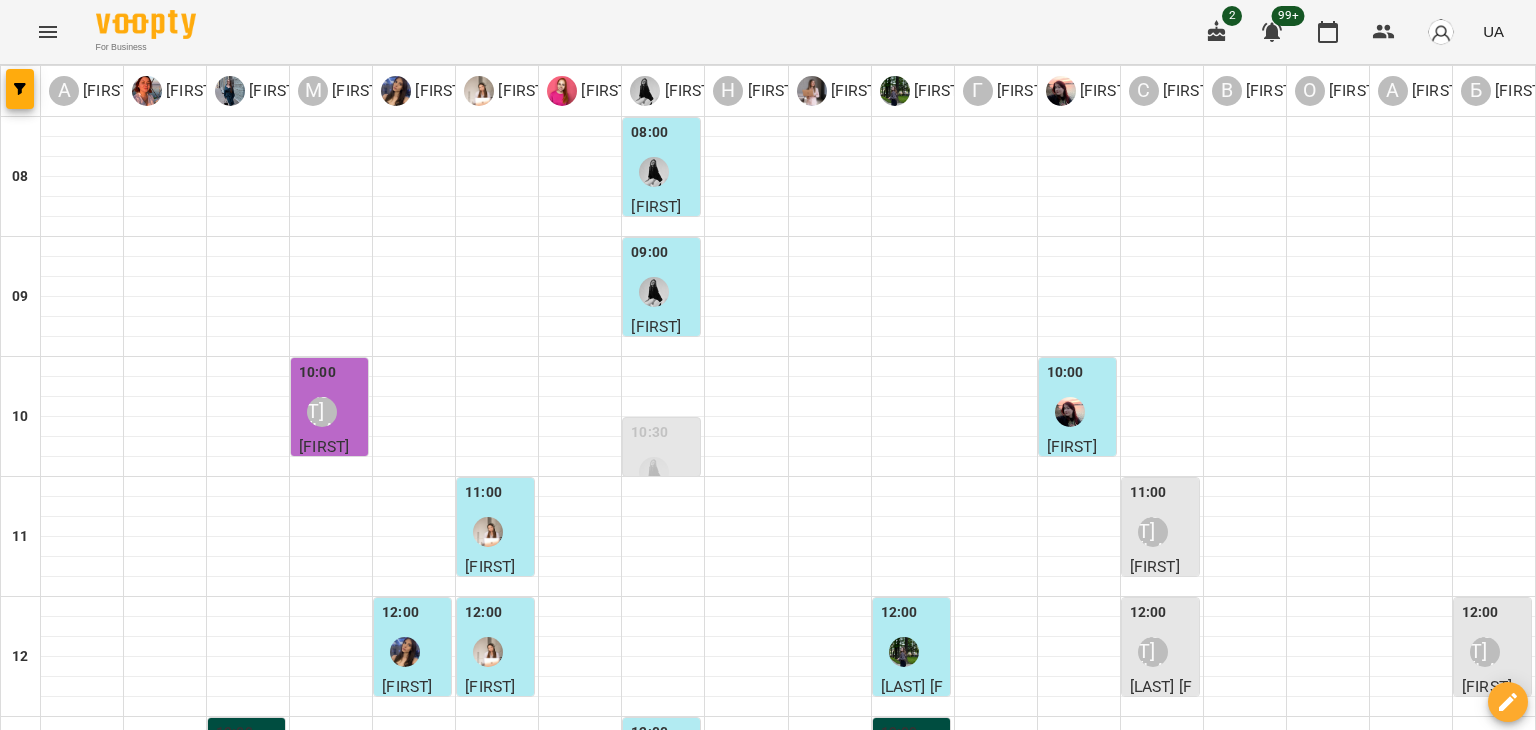 scroll, scrollTop: 700, scrollLeft: 0, axis: vertical 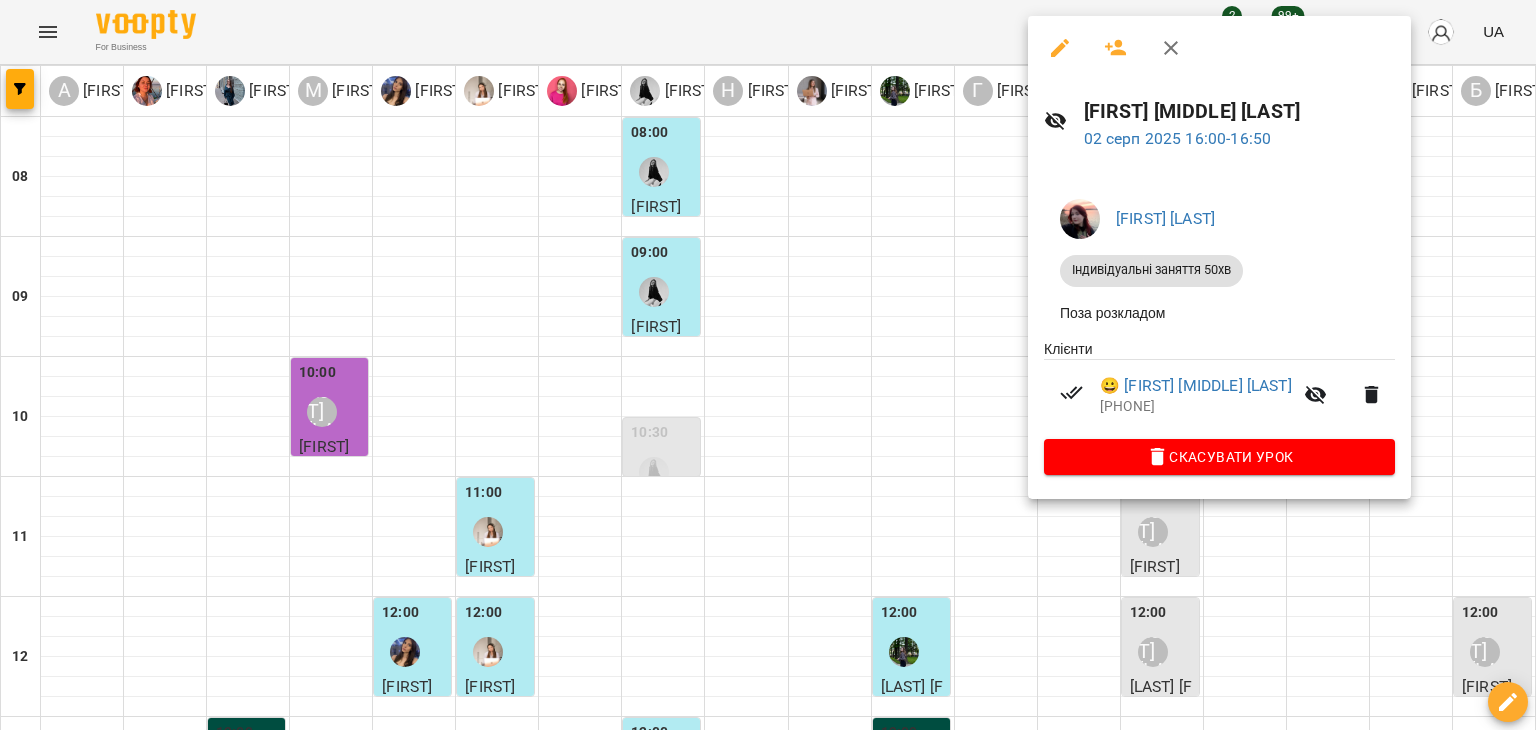 click at bounding box center [768, 365] 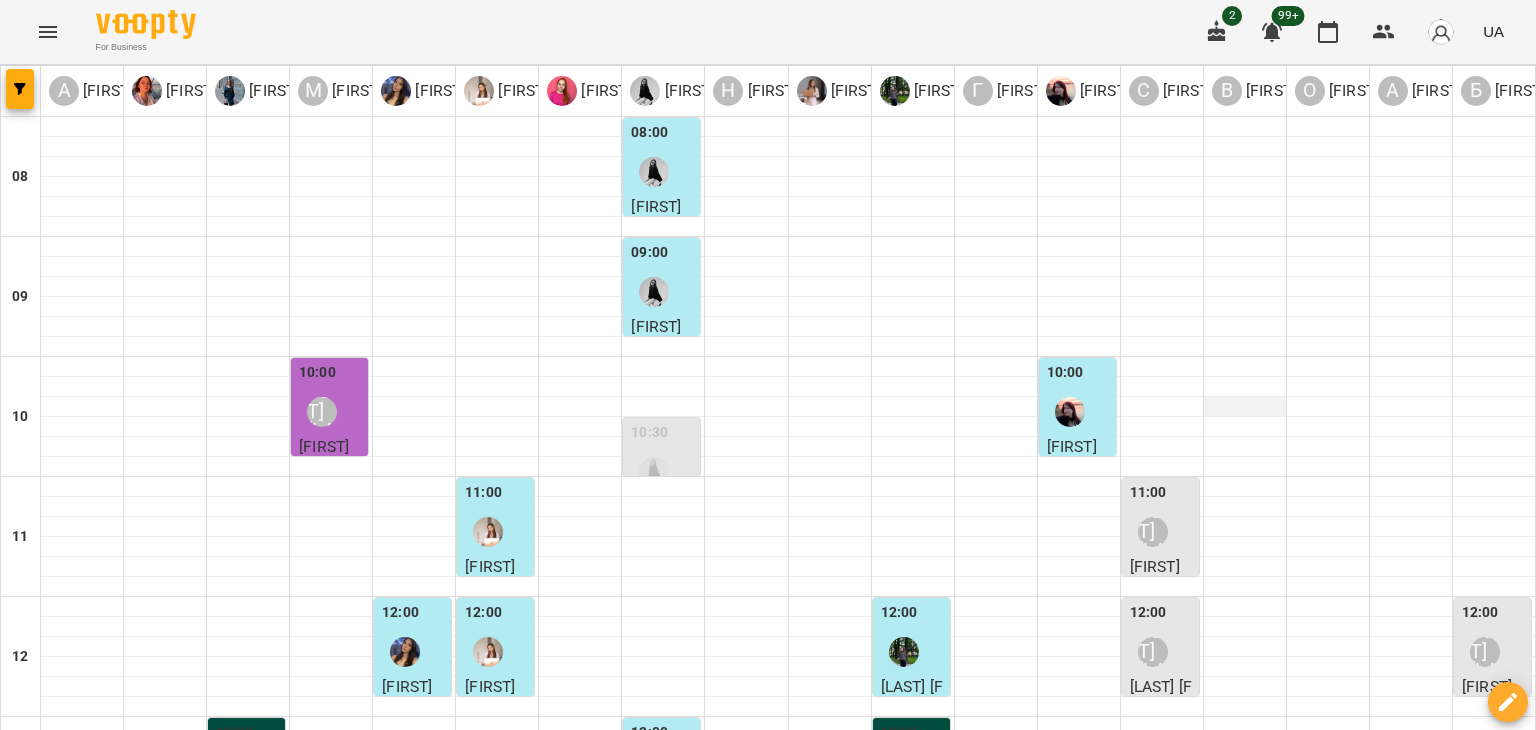 scroll, scrollTop: 900, scrollLeft: 0, axis: vertical 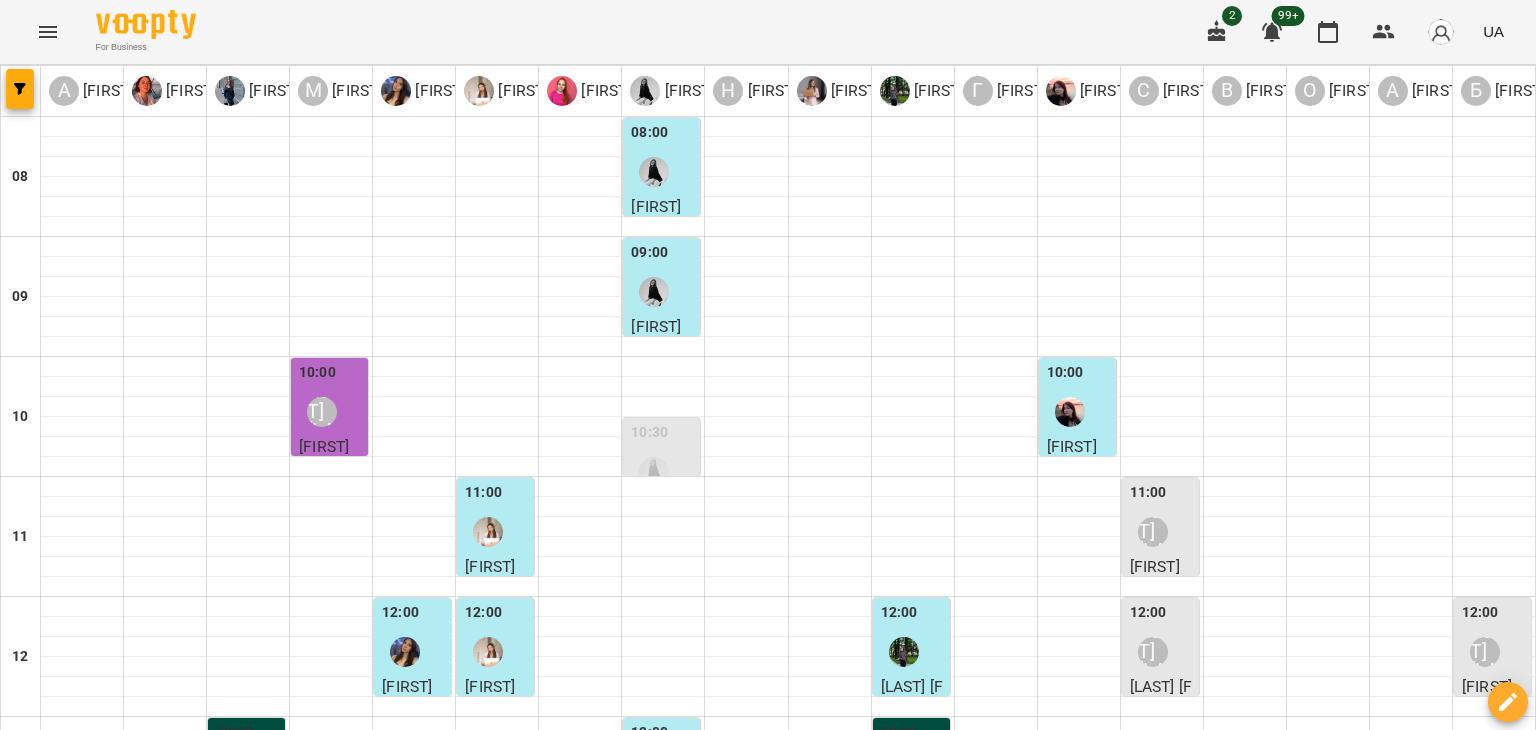 click at bounding box center (1070, 1132) 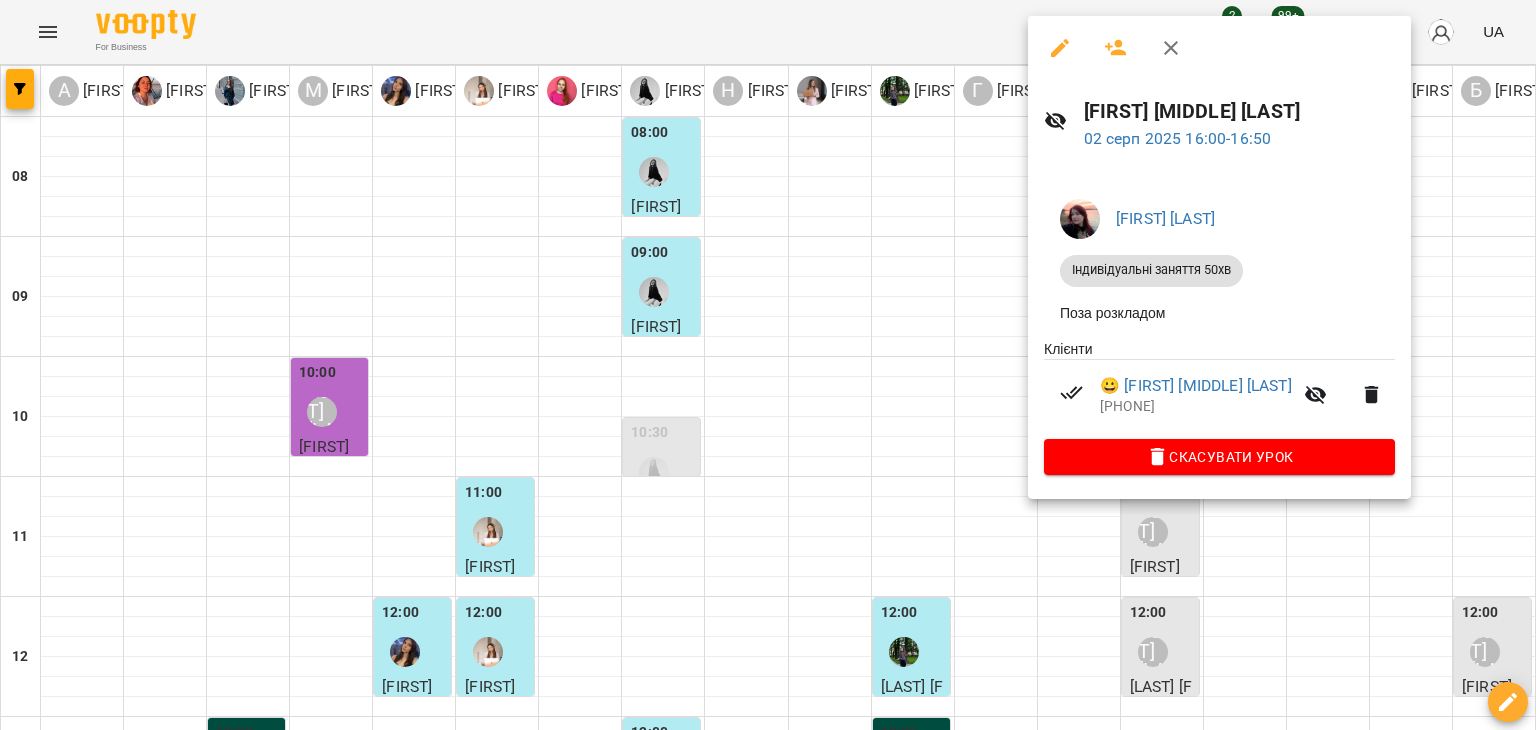 click at bounding box center [768, 365] 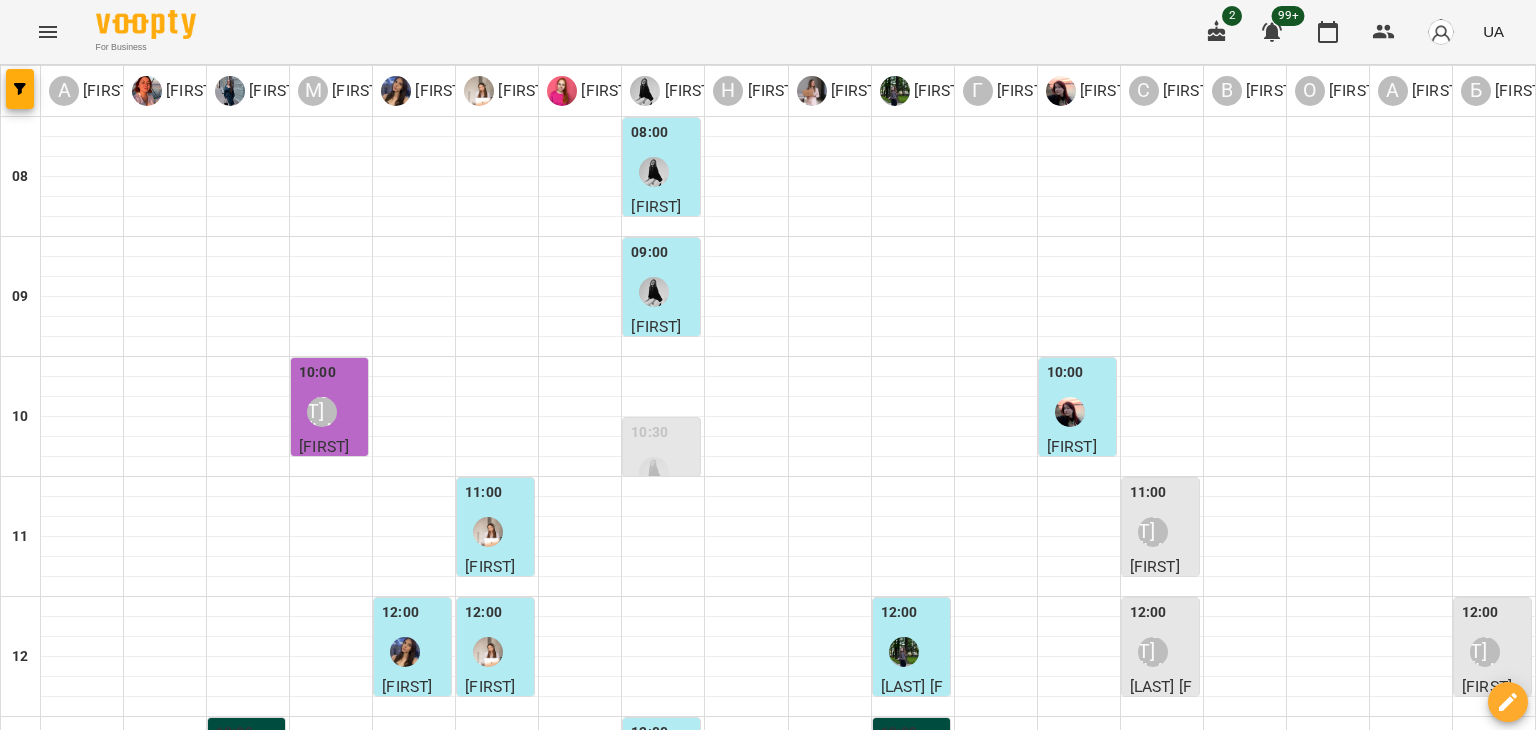 click on "чт" at bounding box center (670, 1823) 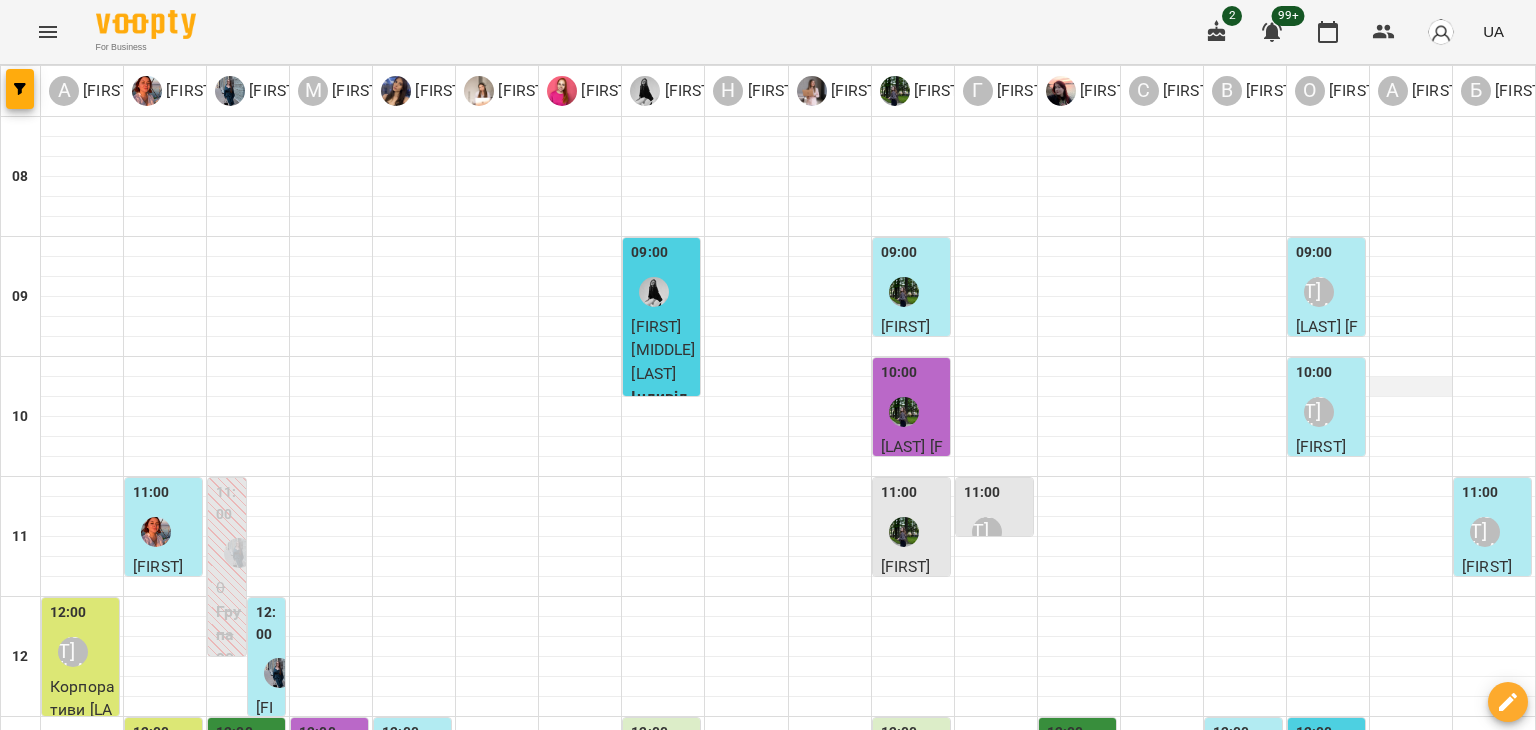 scroll, scrollTop: 100, scrollLeft: 0, axis: vertical 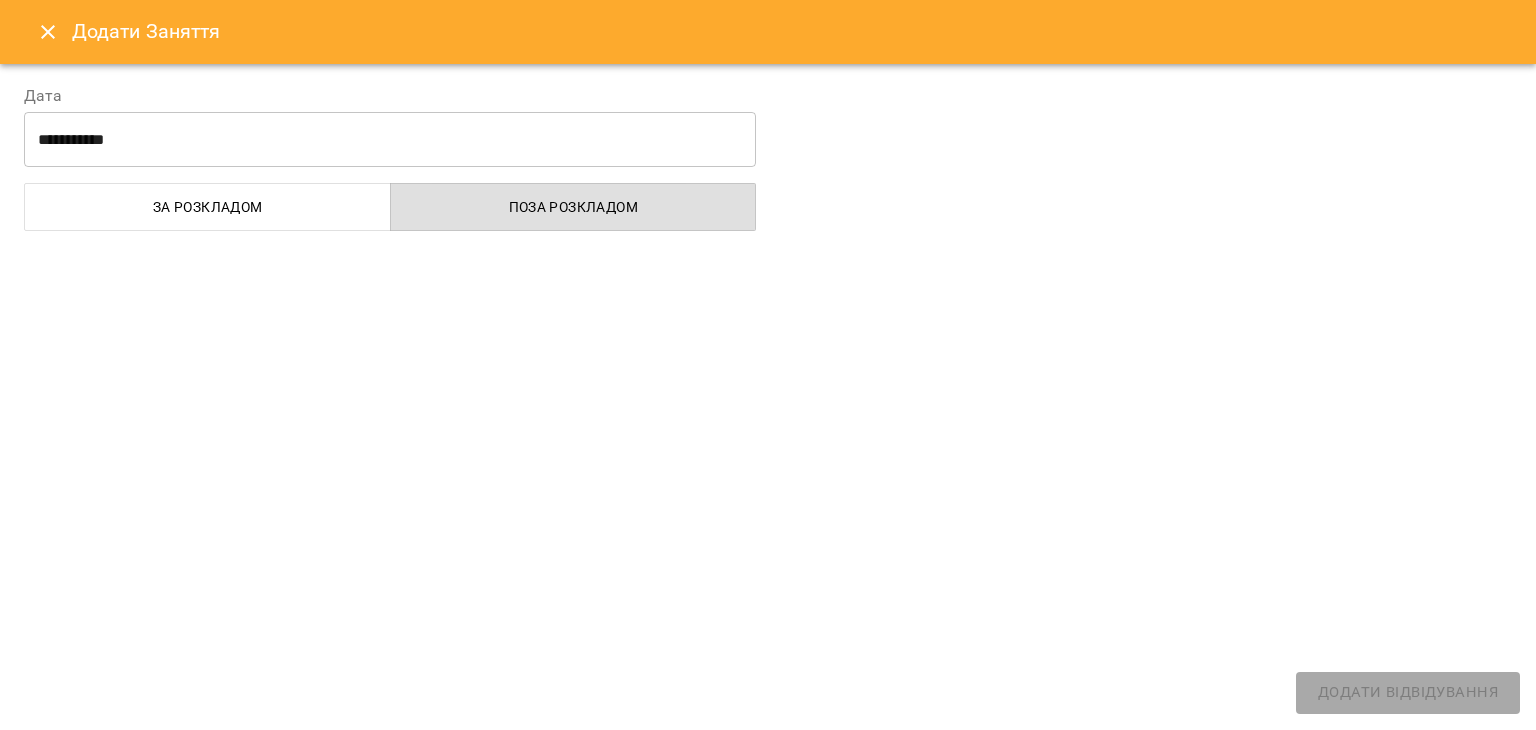 select 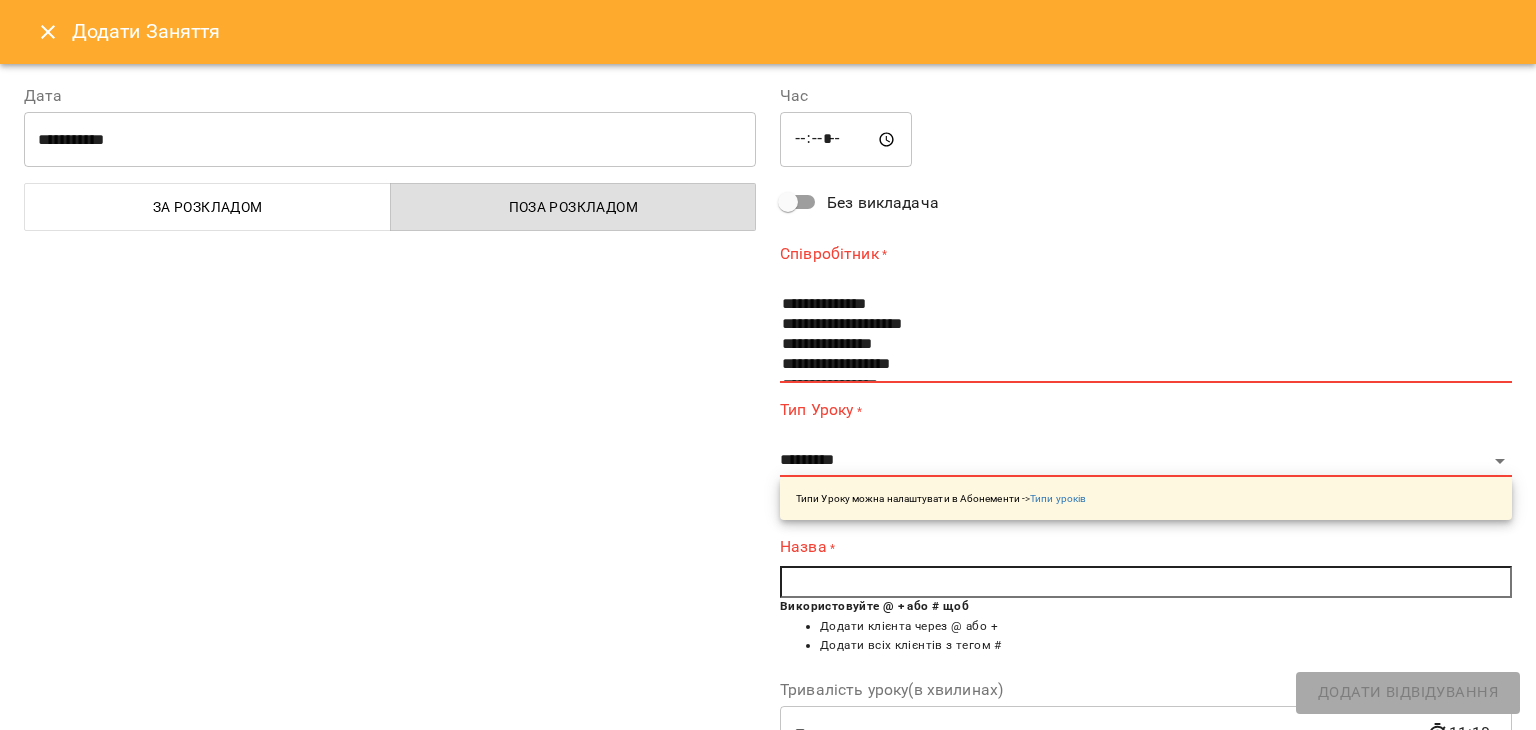 click at bounding box center [48, 32] 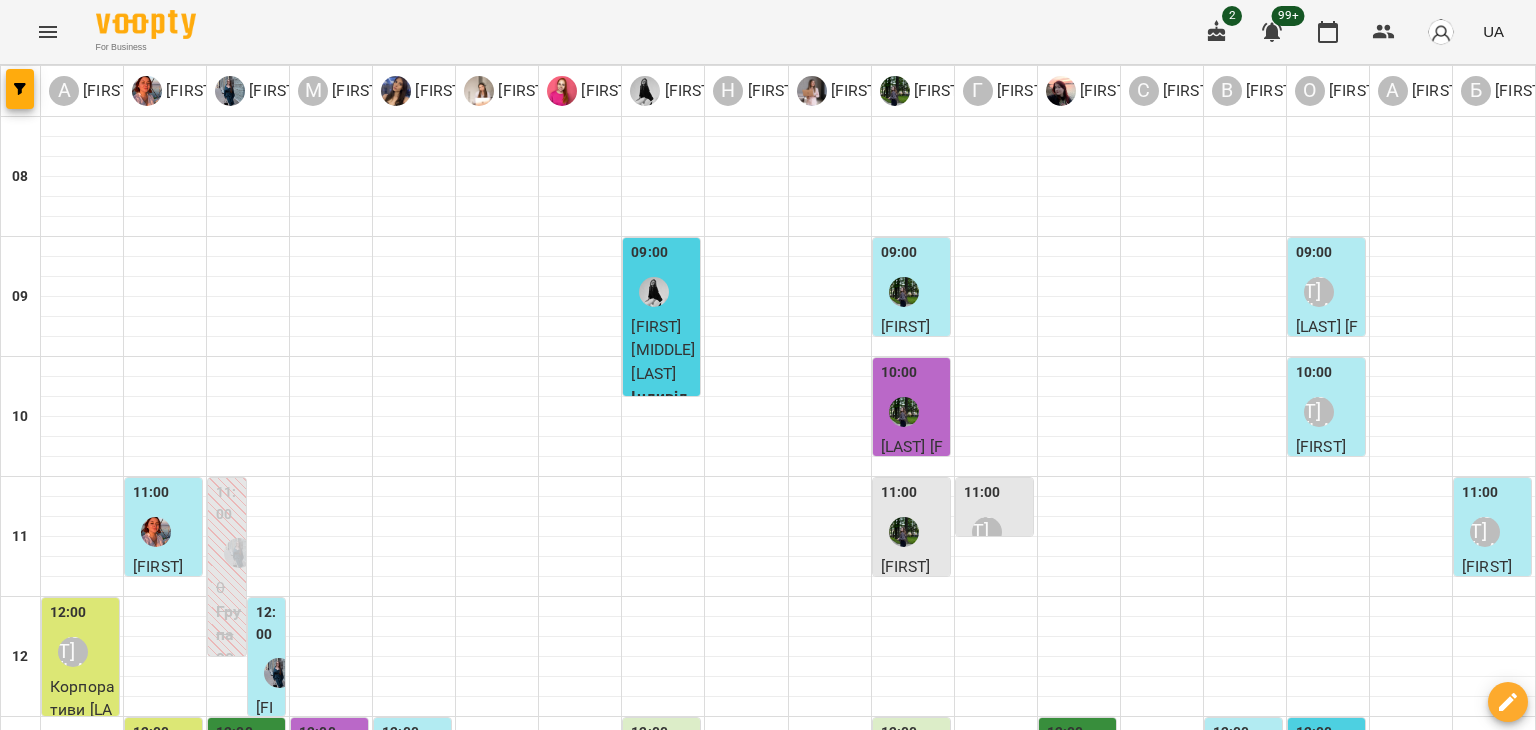 click on "[TIME] [FIRST] [LAST]" at bounding box center [1328, 398] 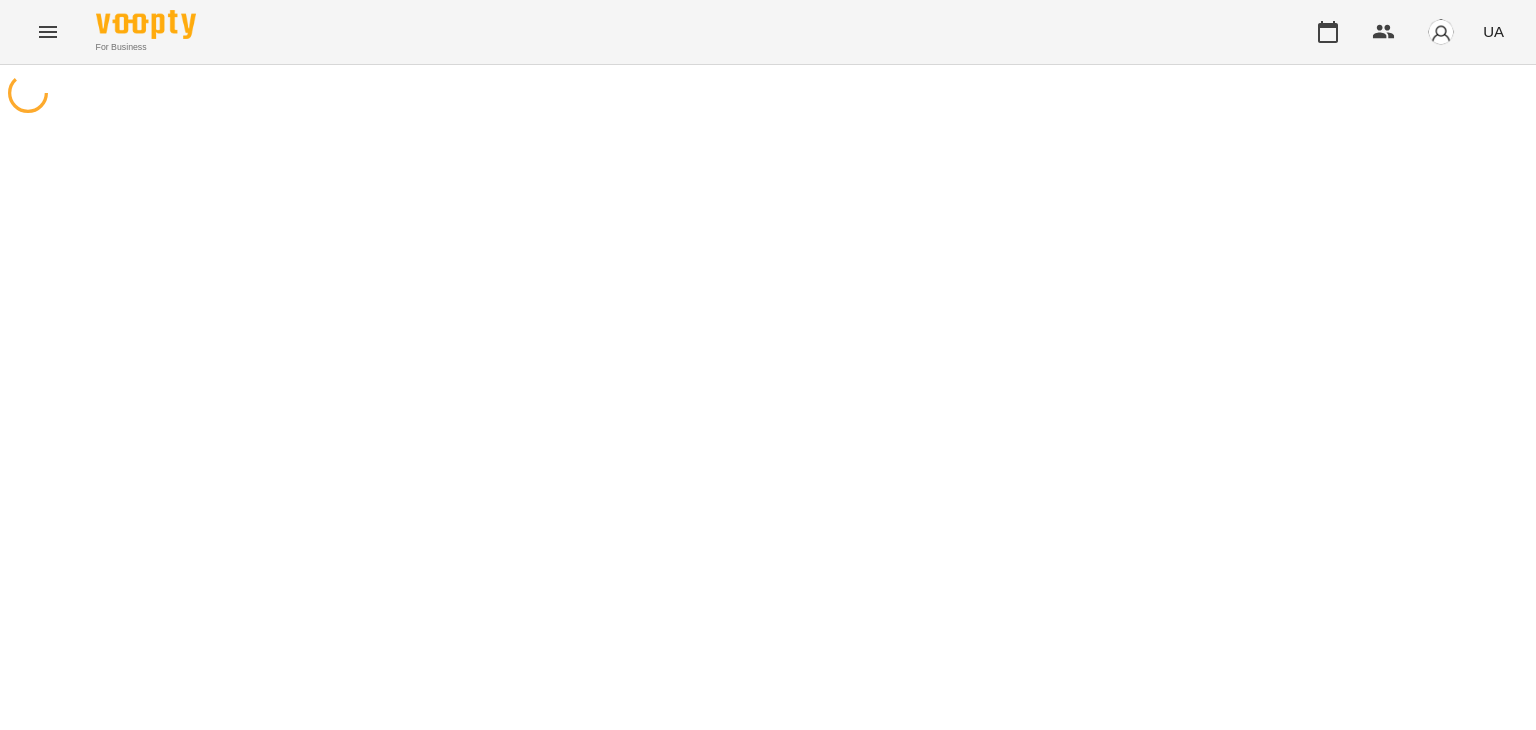 scroll, scrollTop: 0, scrollLeft: 0, axis: both 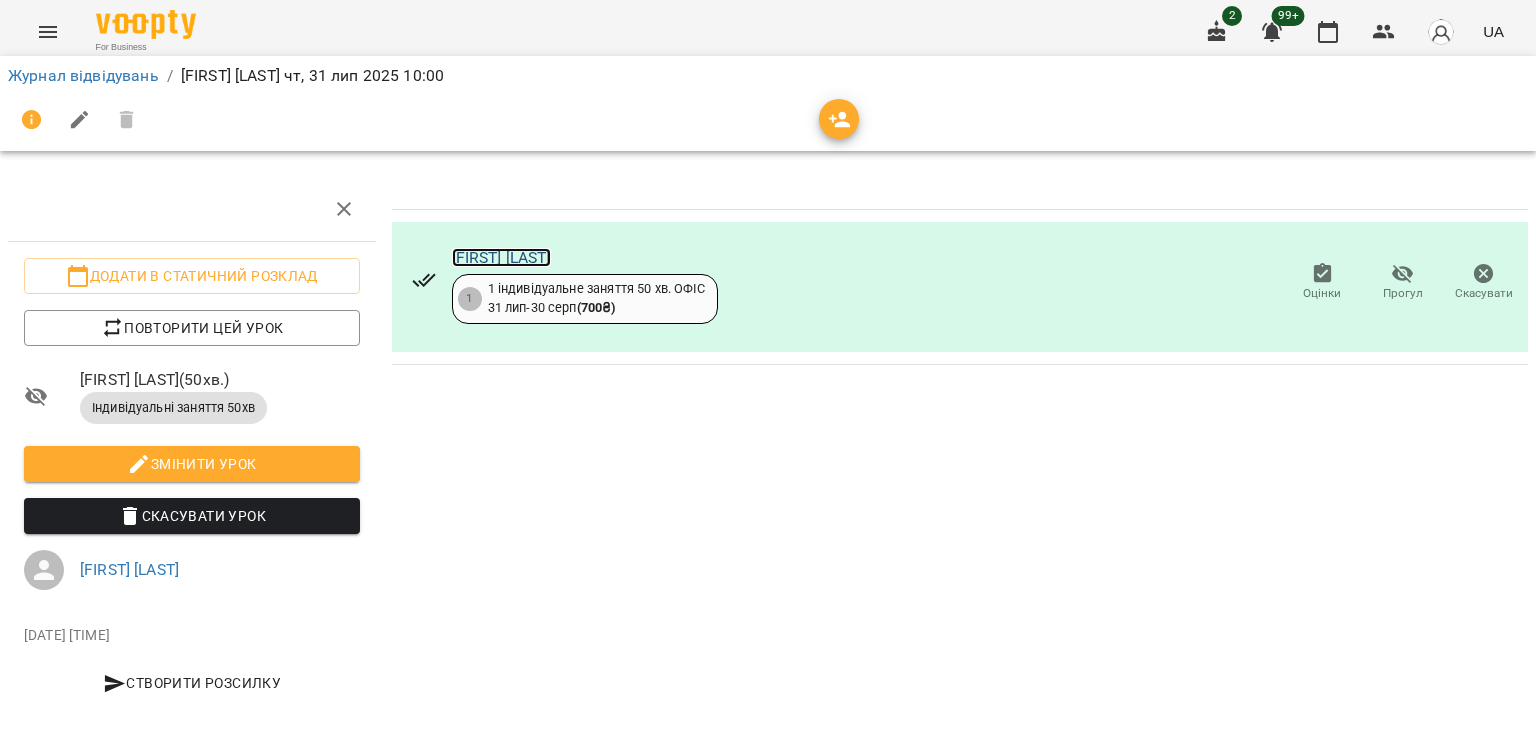 click on "Богдан Савчук" at bounding box center (501, 257) 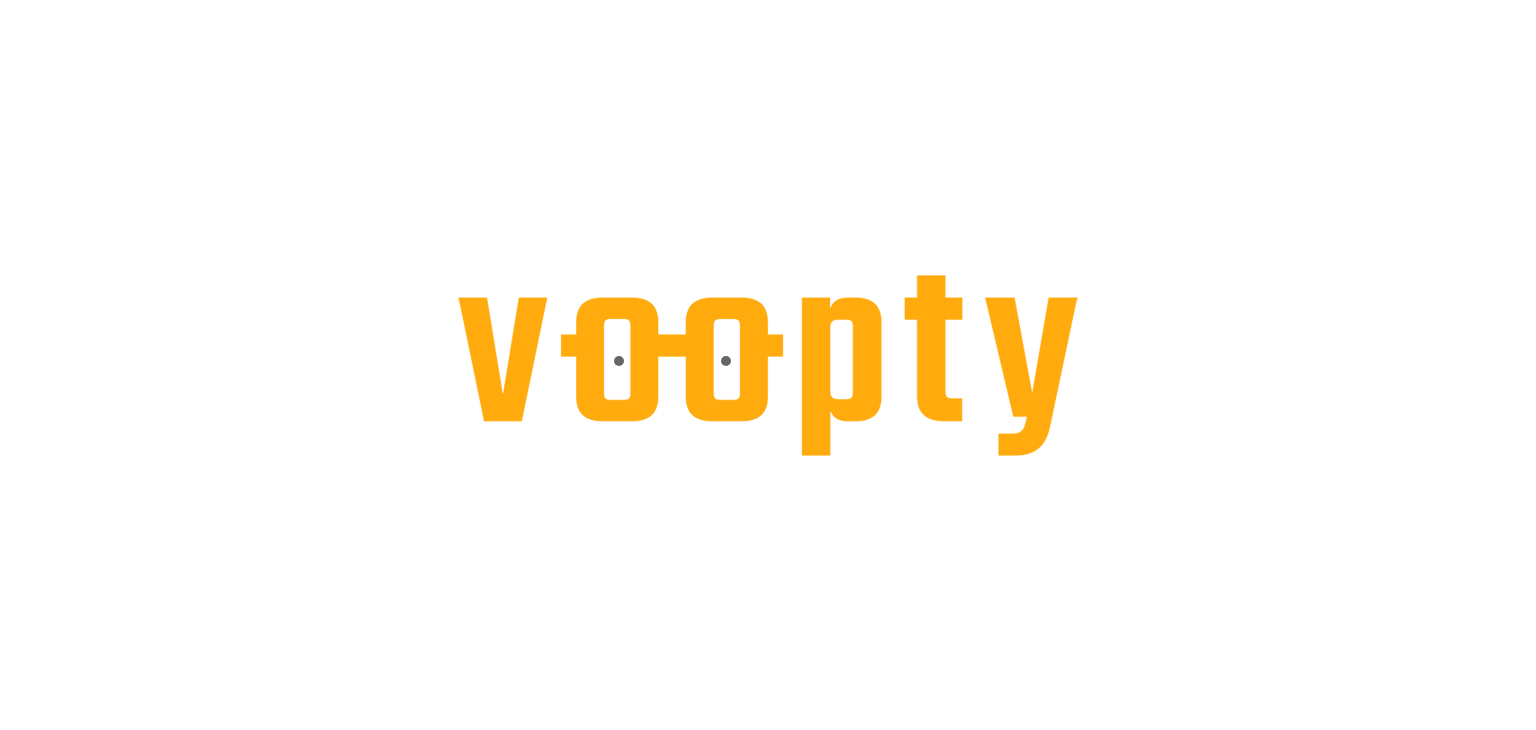 scroll, scrollTop: 0, scrollLeft: 0, axis: both 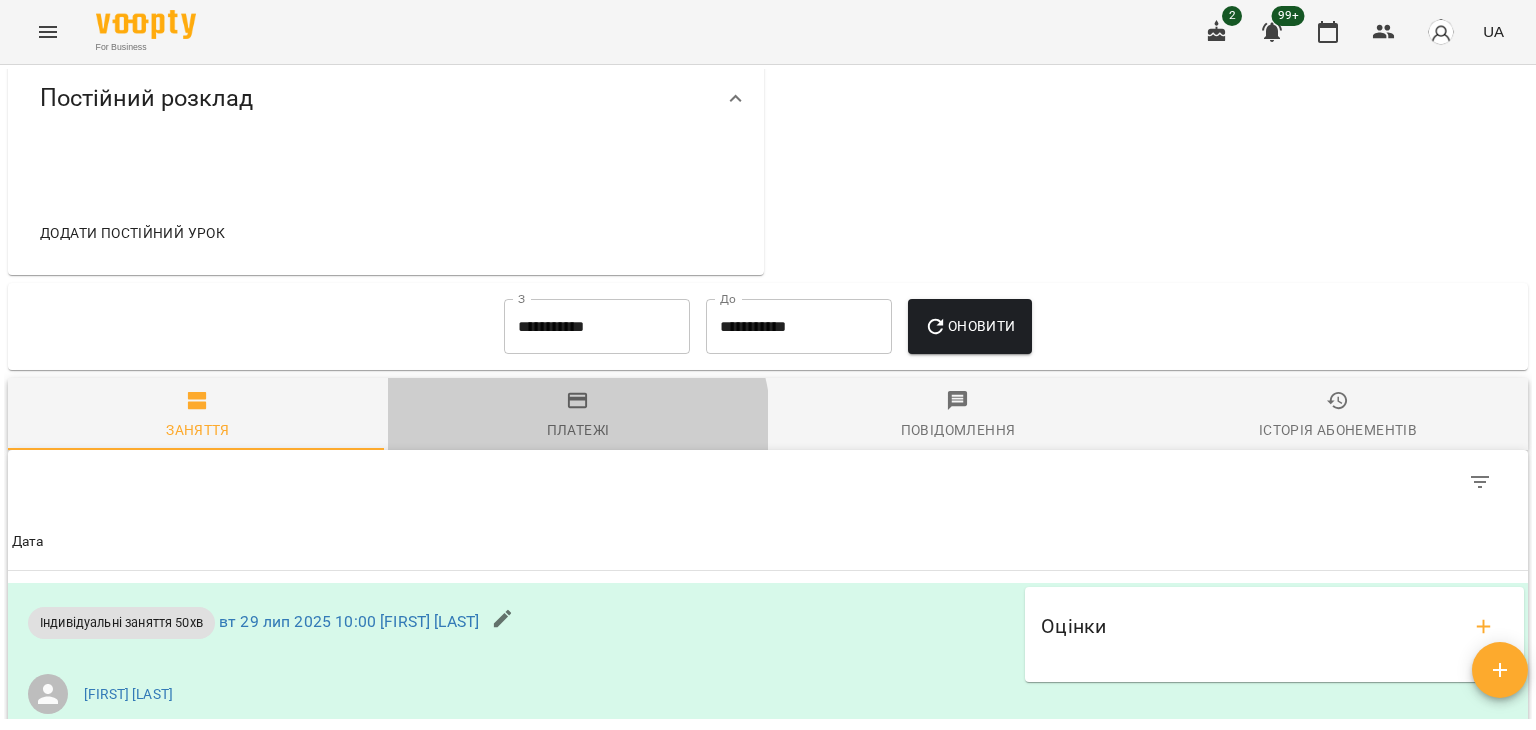 click on "Платежі" at bounding box center (578, 430) 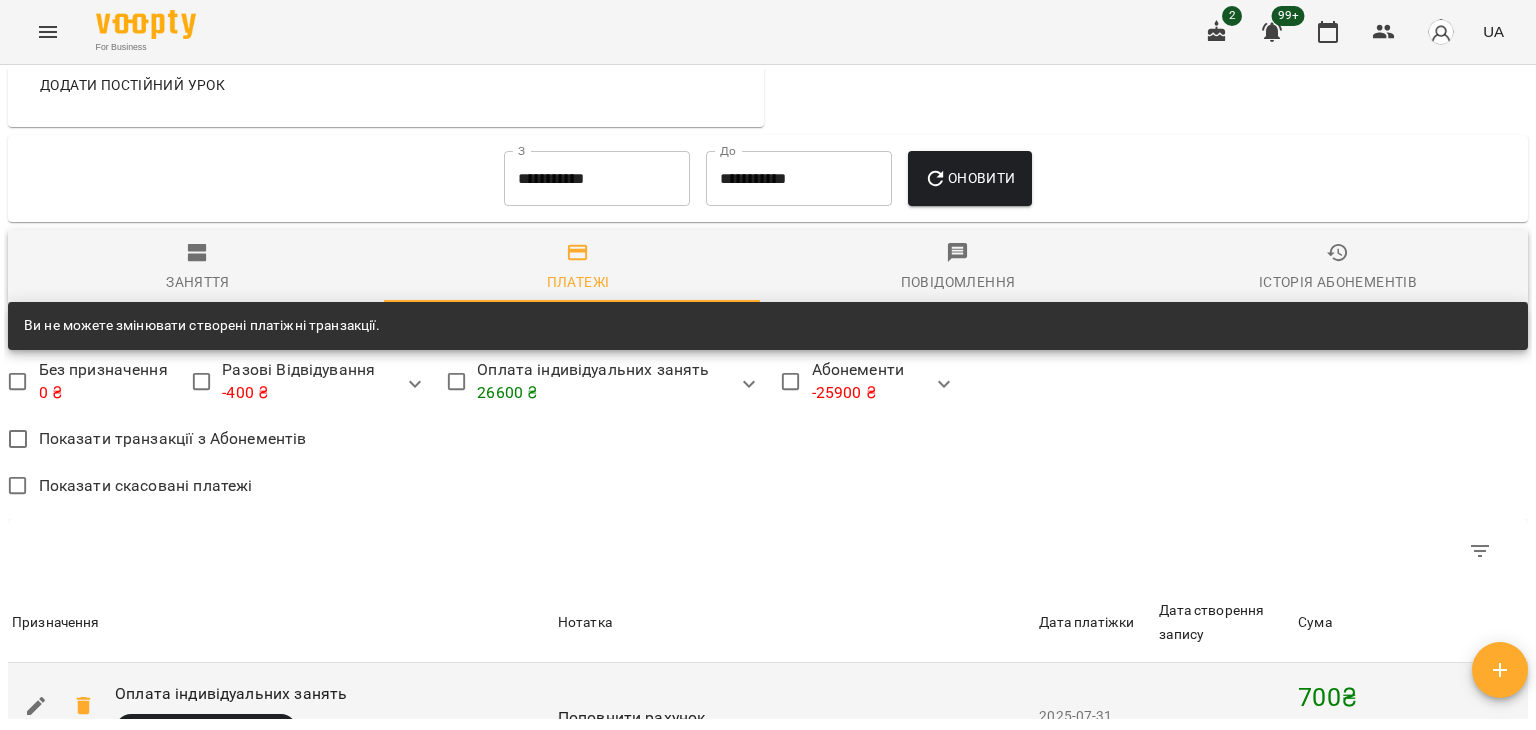 scroll, scrollTop: 924, scrollLeft: 0, axis: vertical 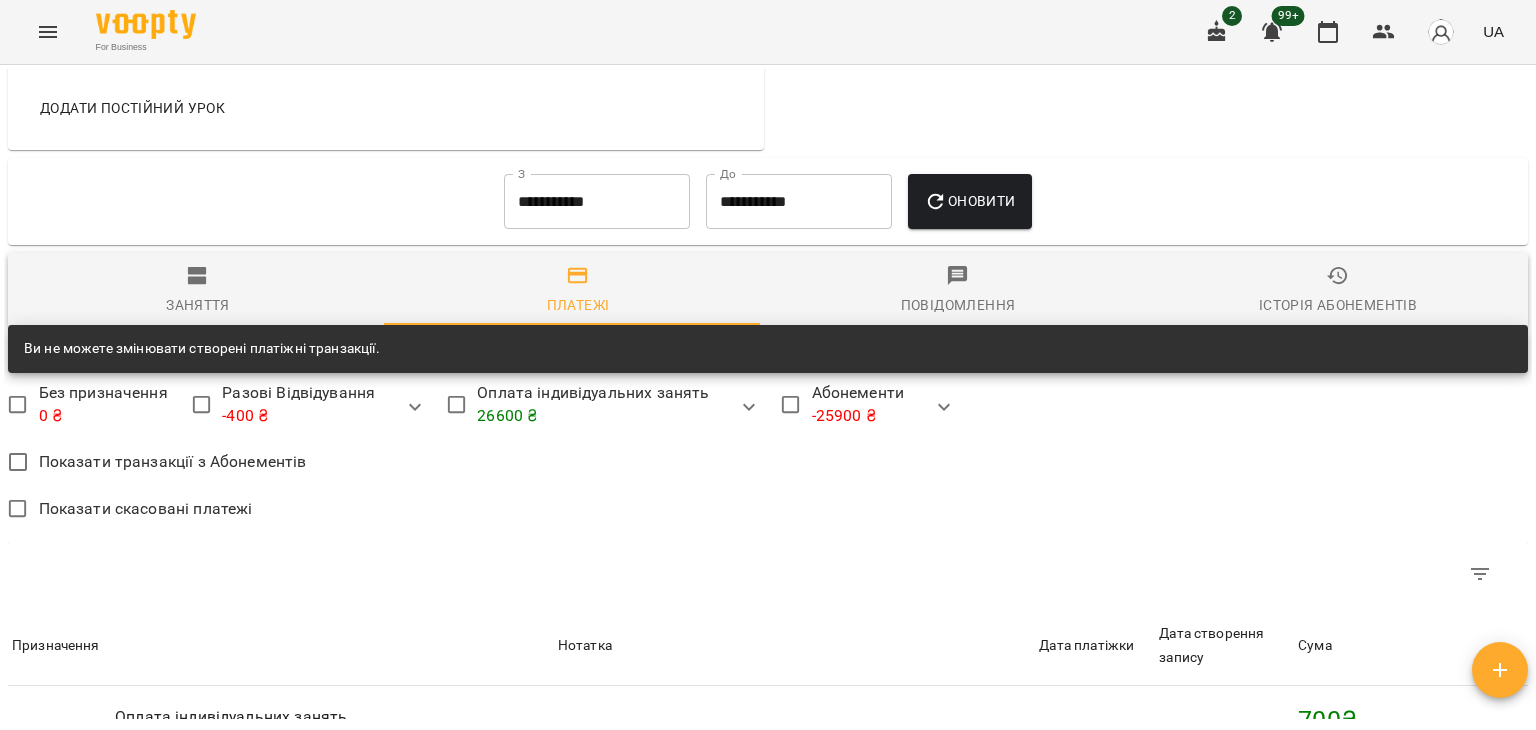 click on "**********" at bounding box center (597, 202) 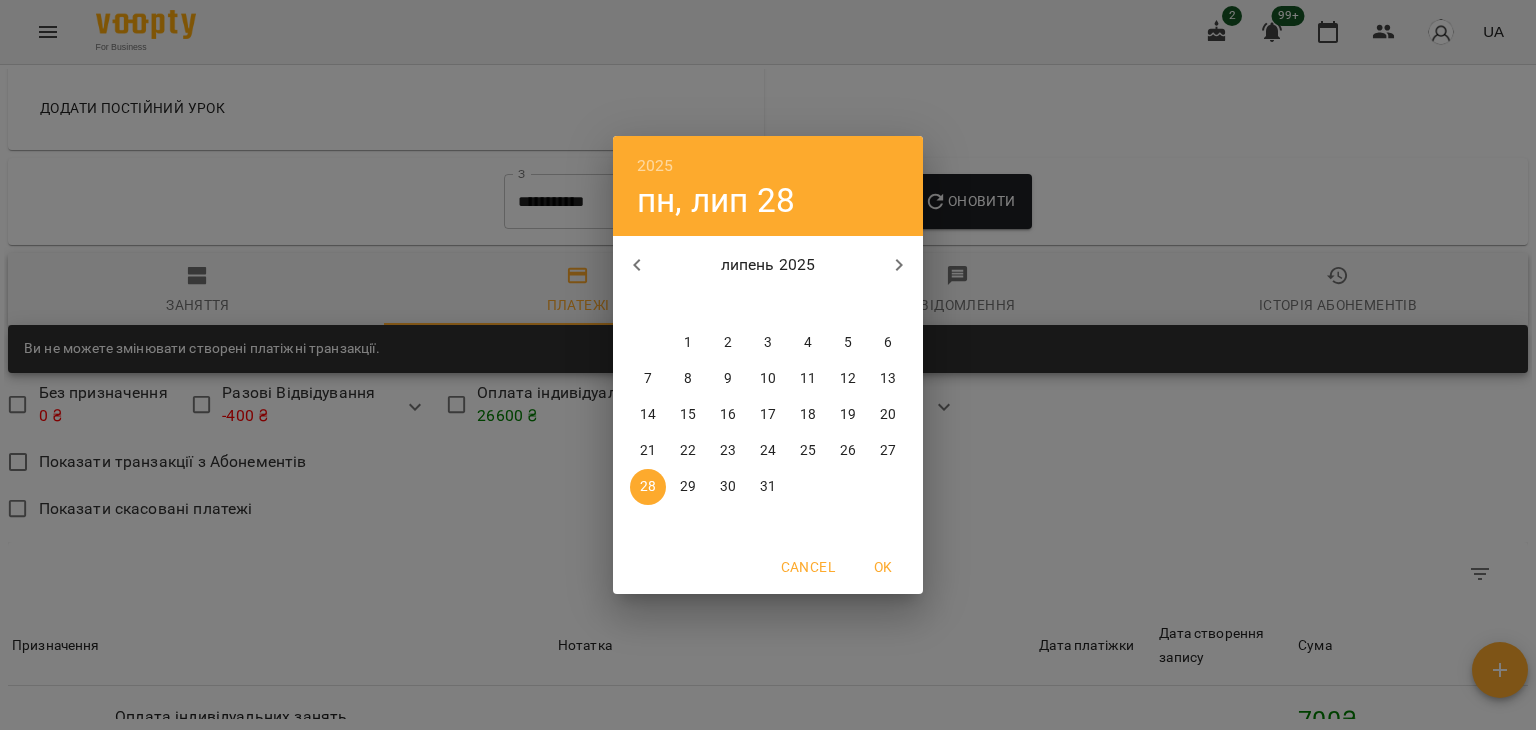 click on "14" at bounding box center [648, 415] 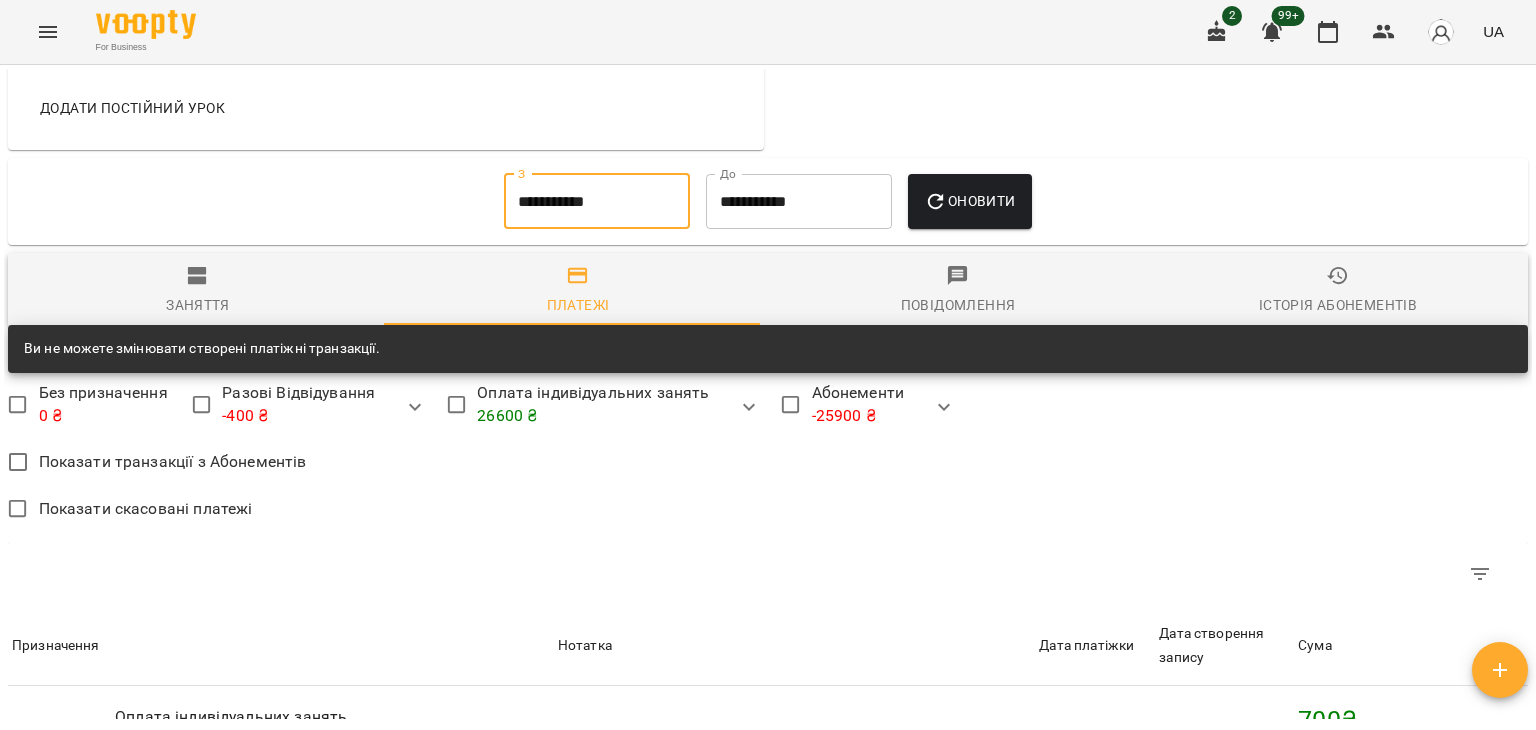 click on "Оновити" at bounding box center (969, 202) 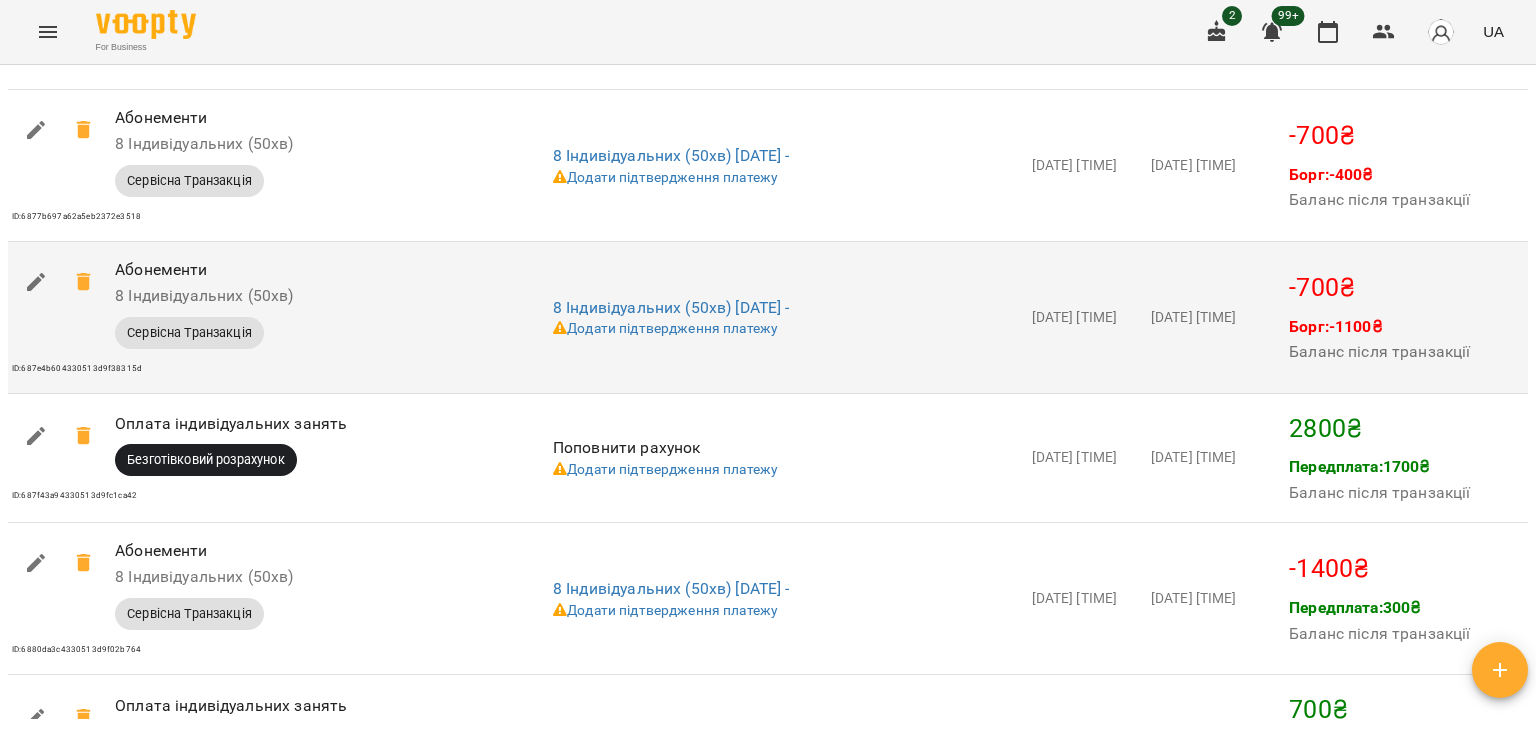 scroll, scrollTop: 1524, scrollLeft: 0, axis: vertical 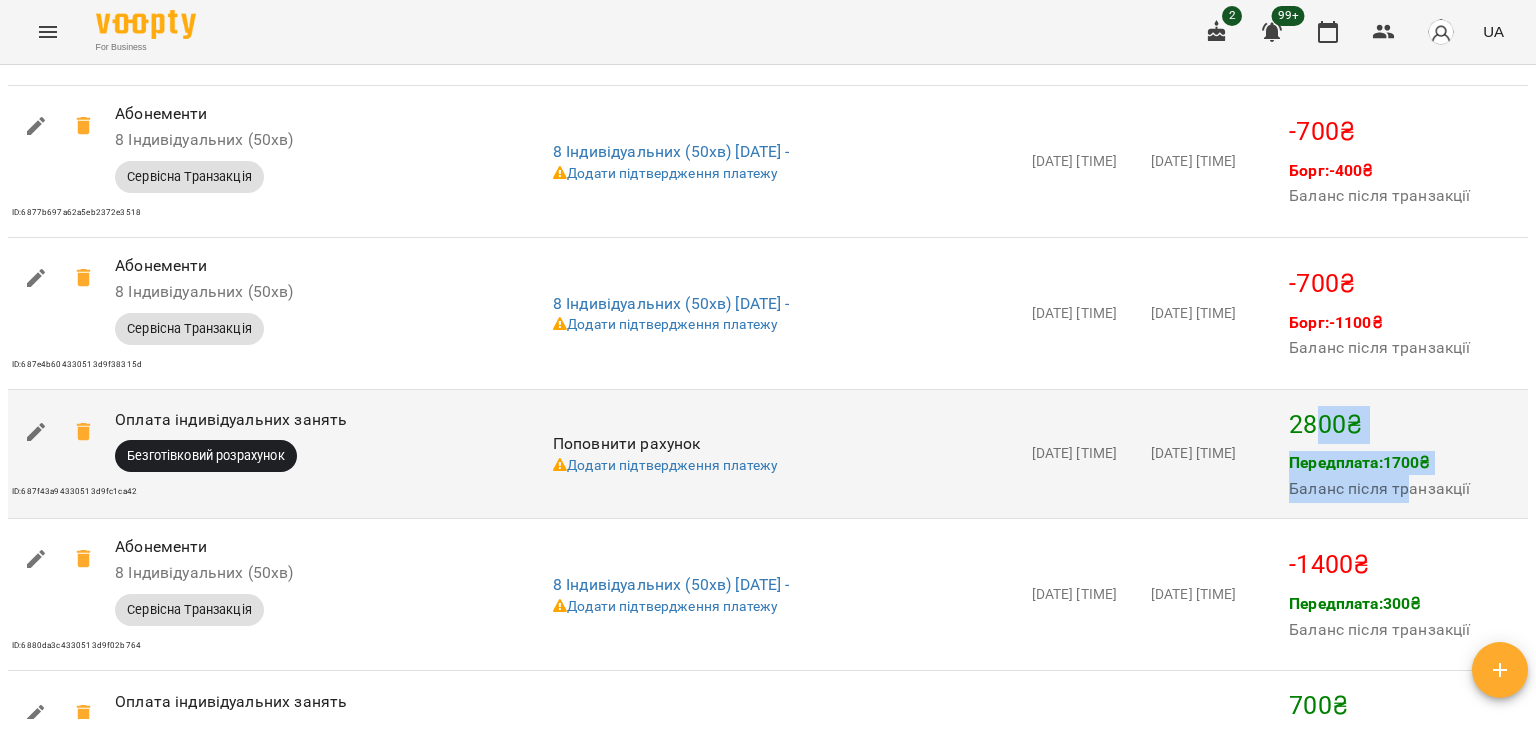 drag, startPoint x: 1399, startPoint y: 492, endPoint x: 1417, endPoint y: 508, distance: 24.083189 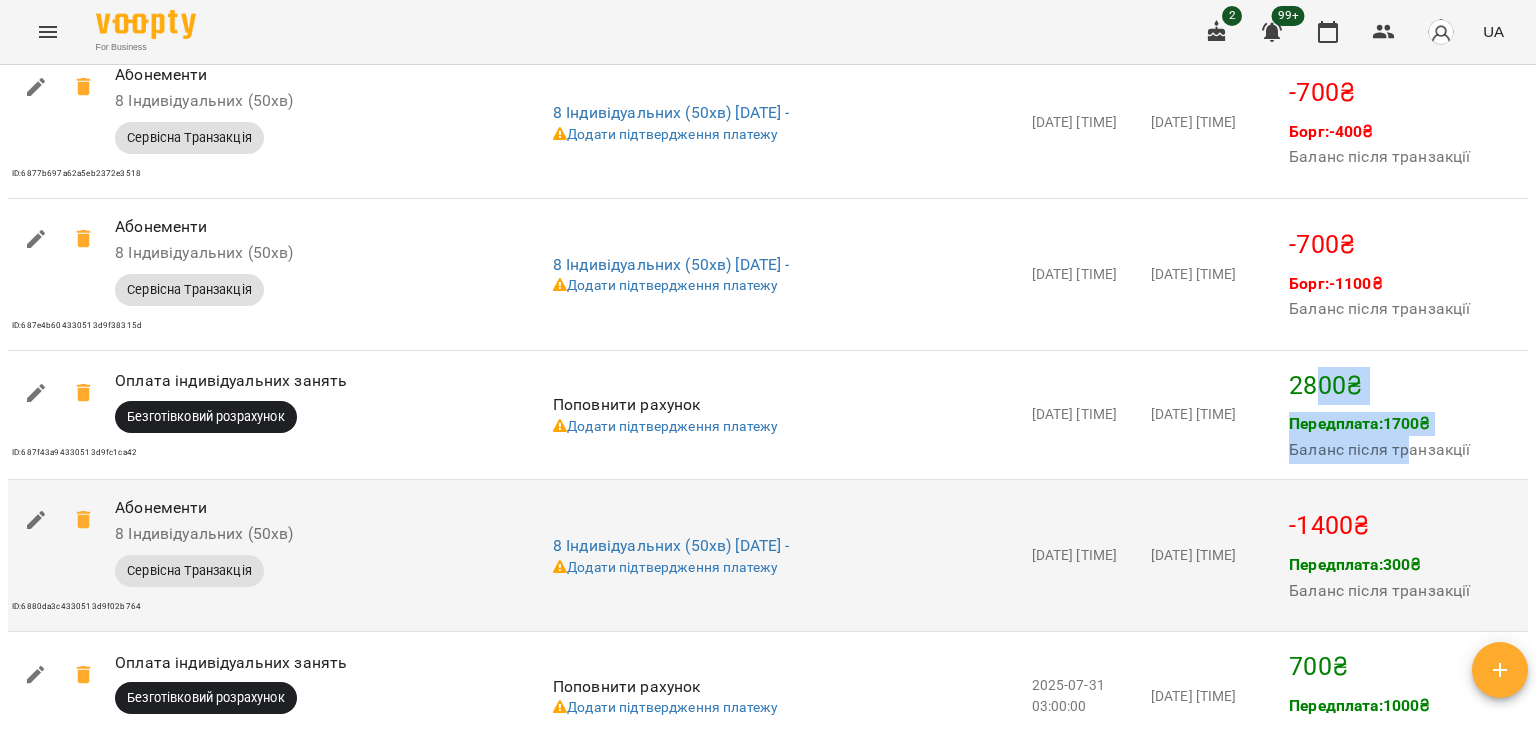 scroll, scrollTop: 1524, scrollLeft: 0, axis: vertical 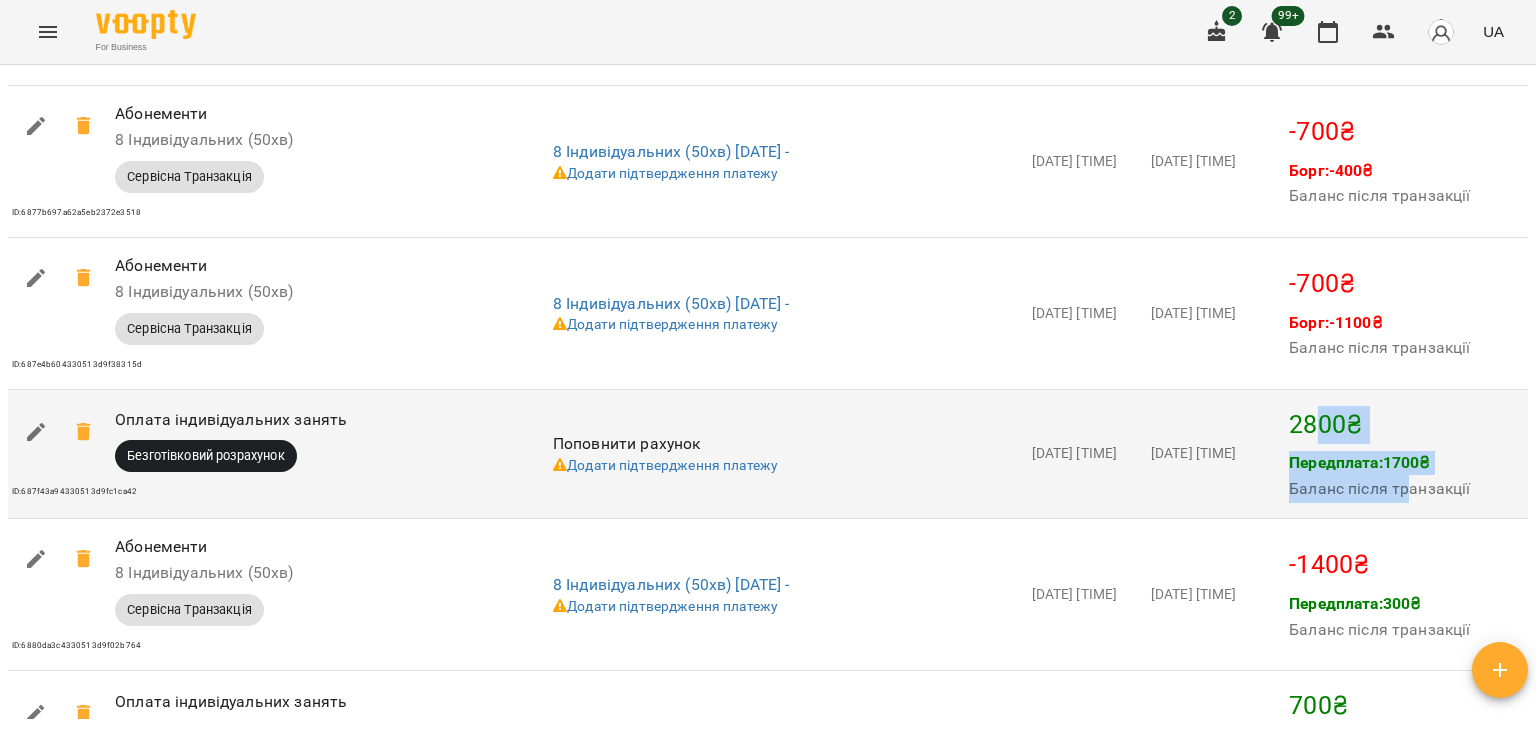 click on "Баланс після транзакції" at bounding box center (1379, 489) 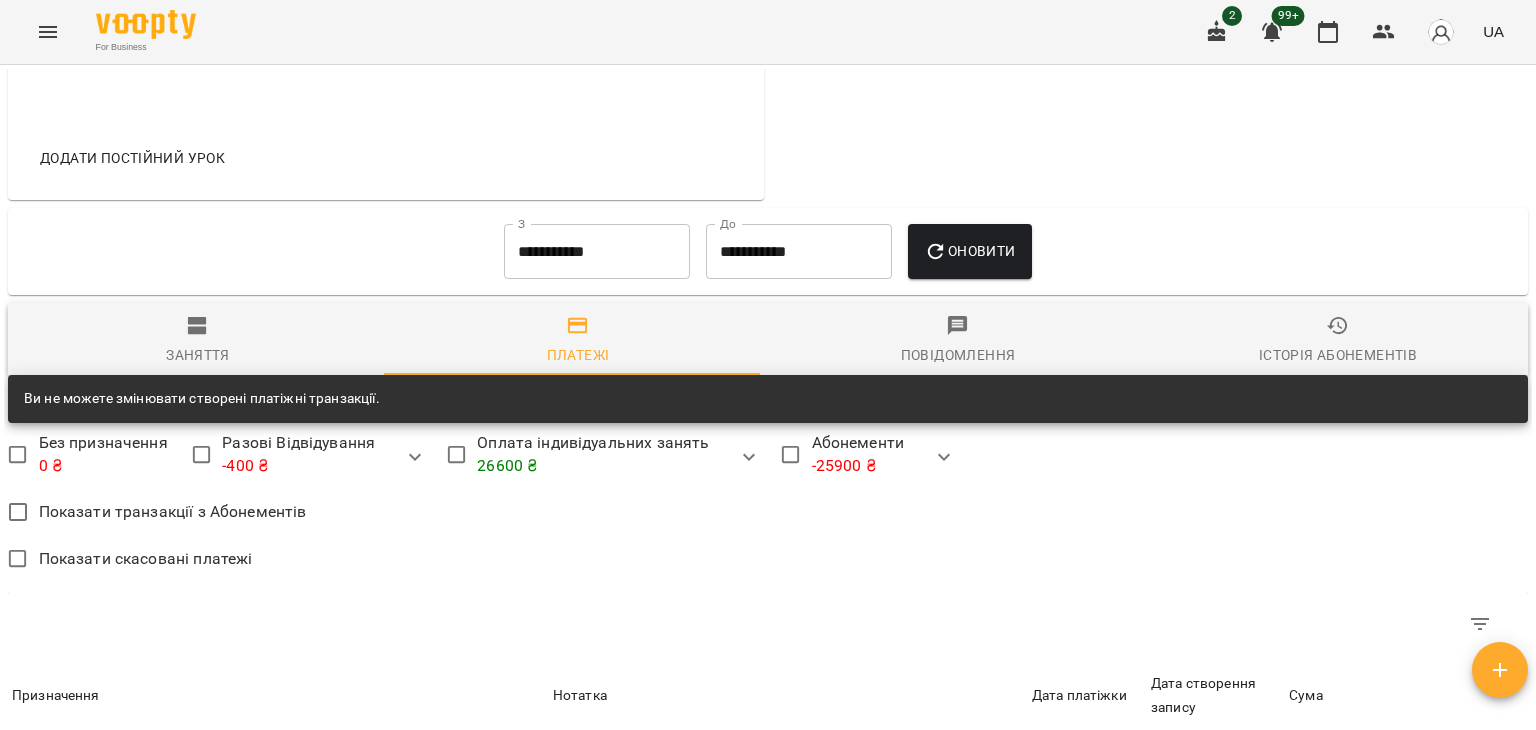 scroll, scrollTop: 824, scrollLeft: 0, axis: vertical 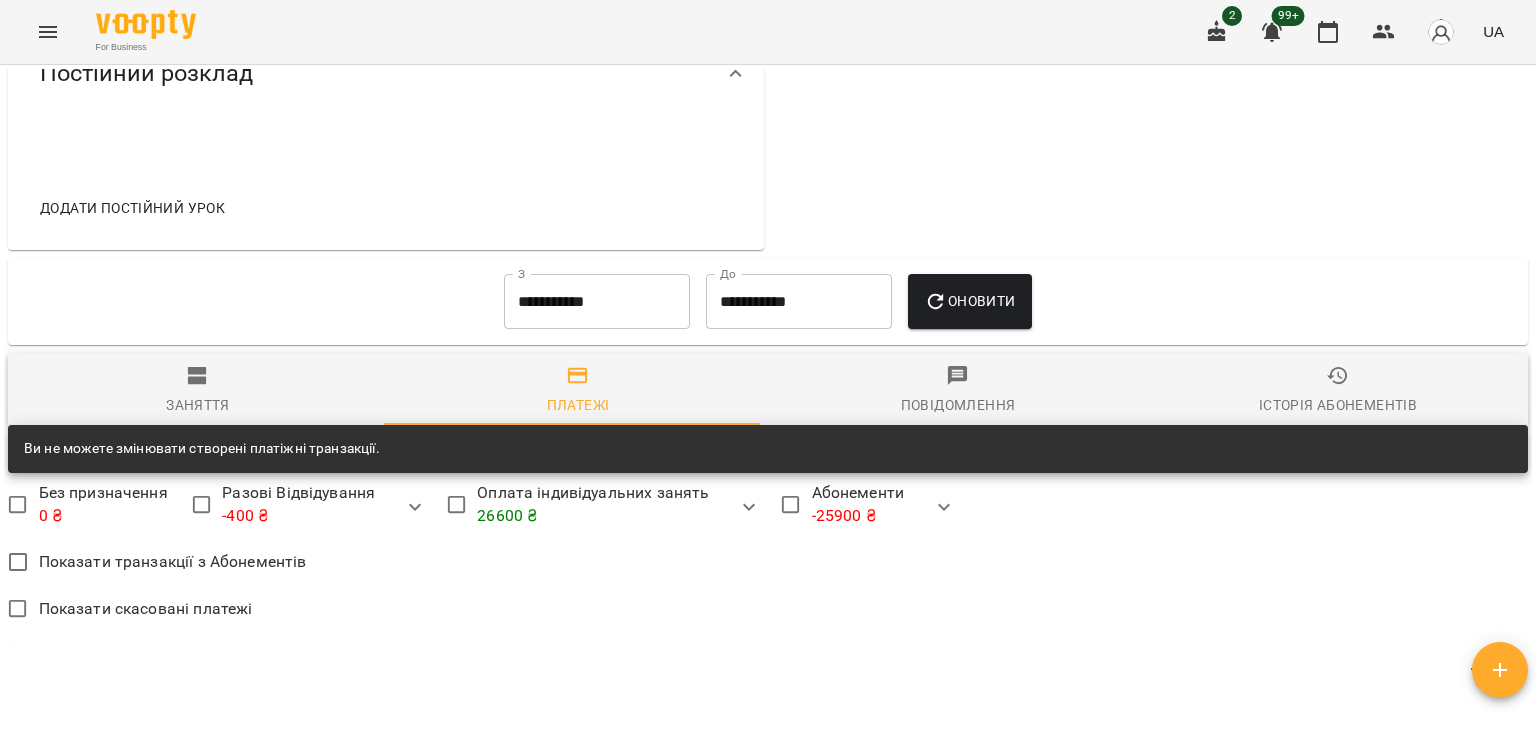 click on "**********" at bounding box center [597, 302] 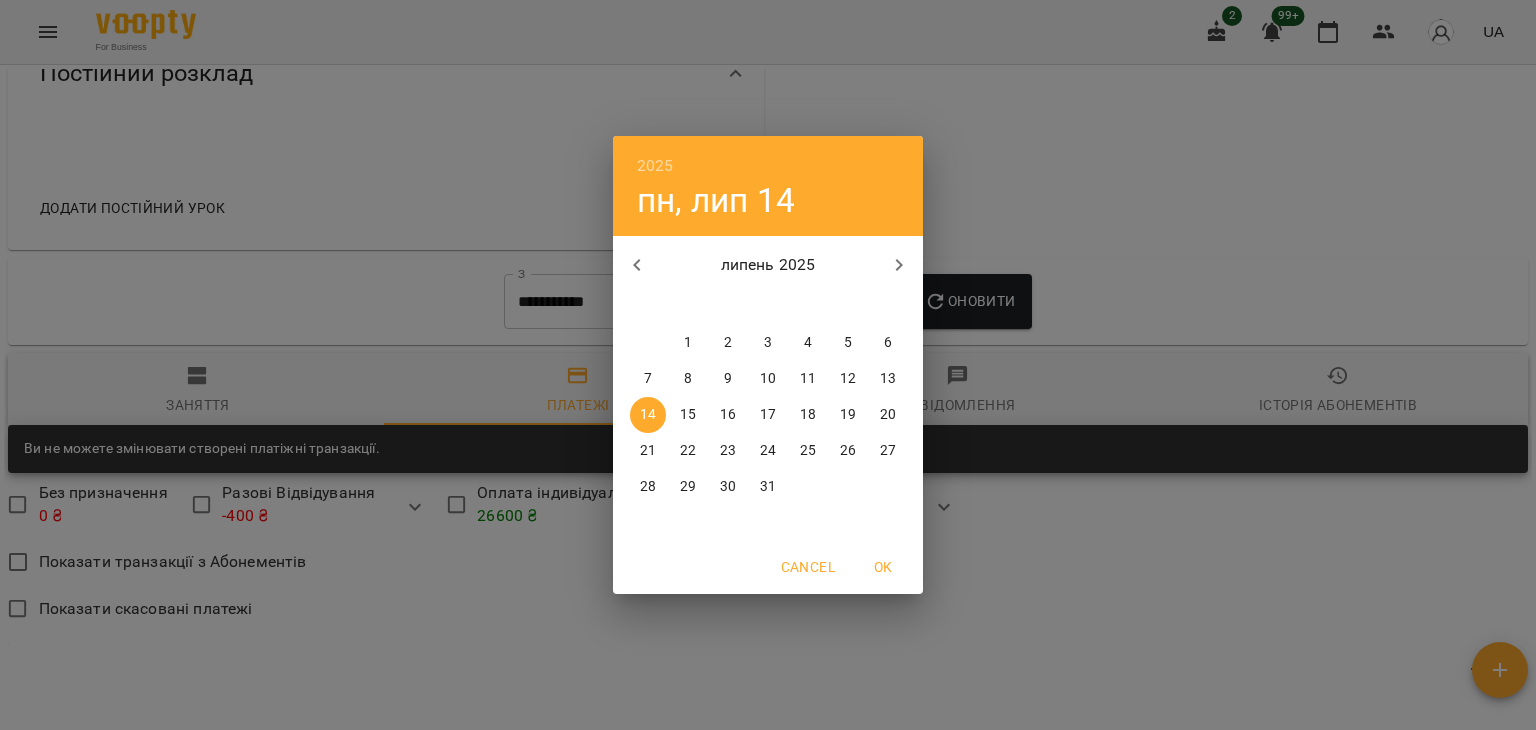click at bounding box center [637, 265] 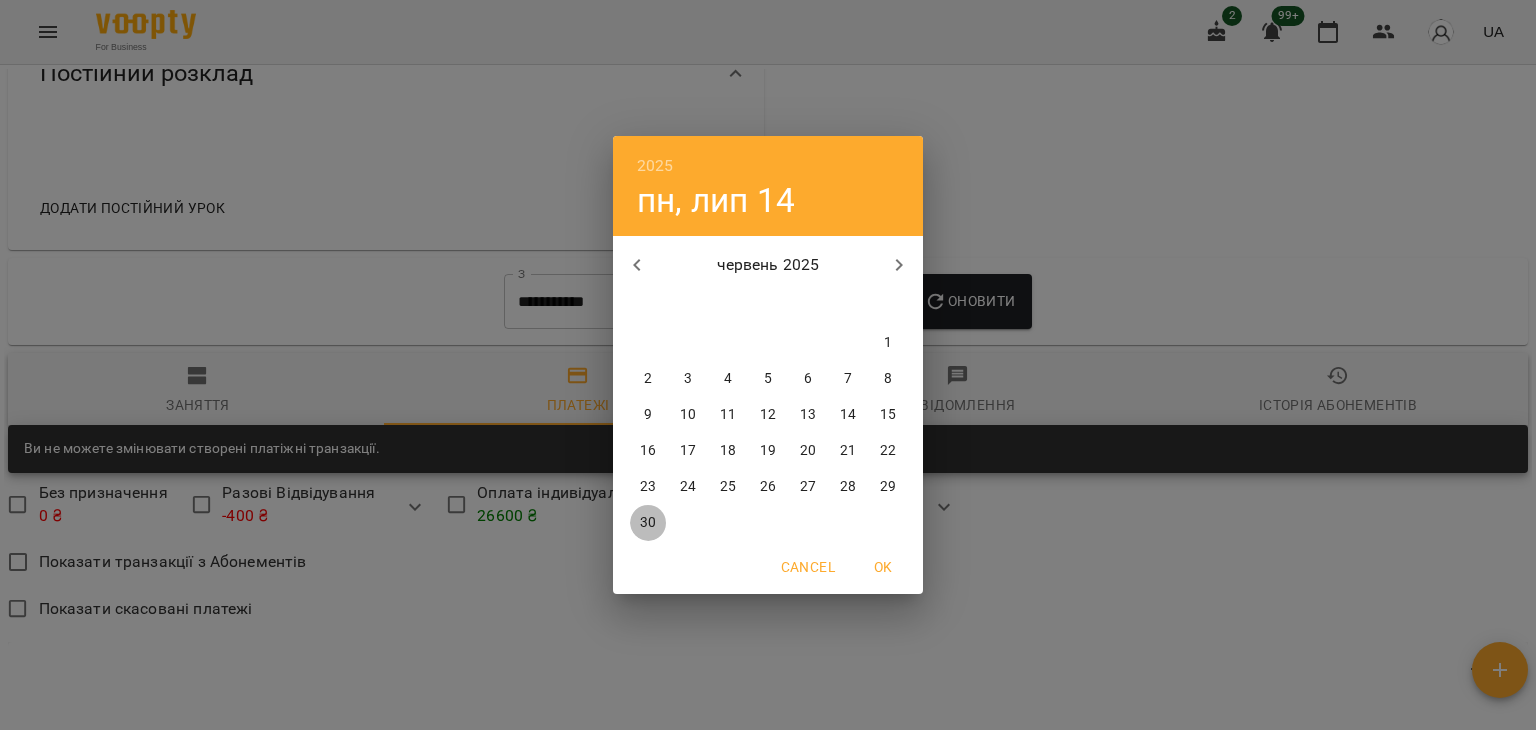 click on "30" at bounding box center (648, 523) 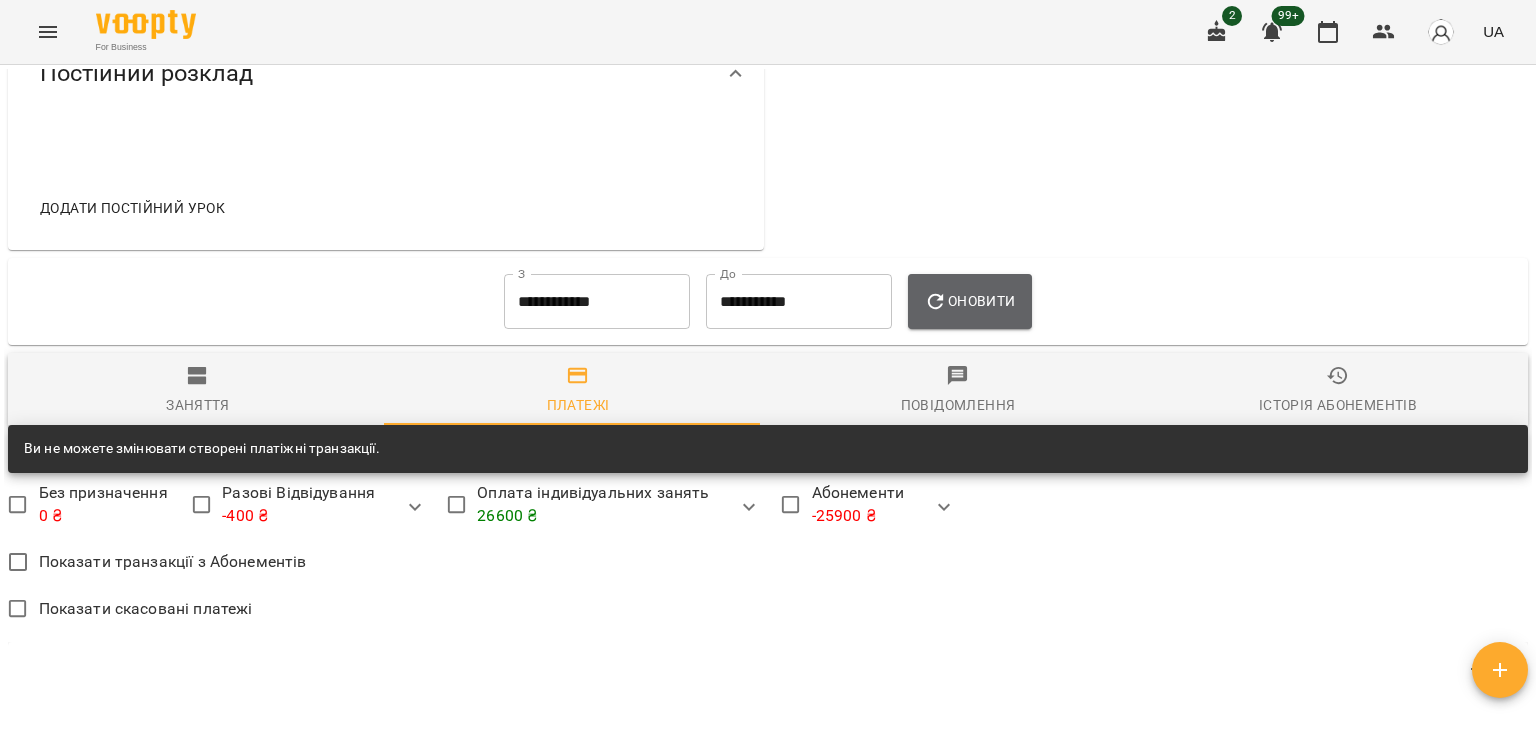 click on "Оновити" at bounding box center (969, 302) 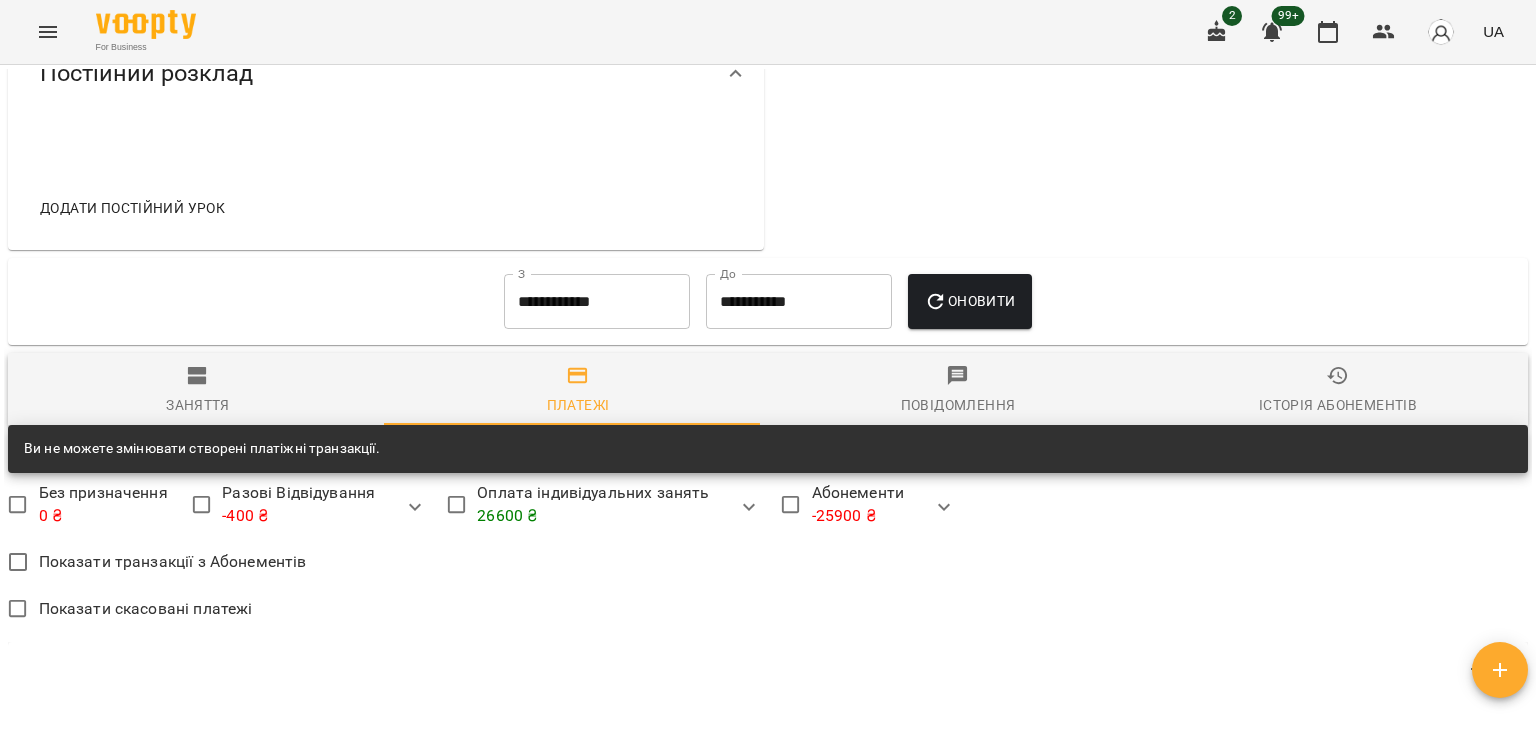 click on "**********" at bounding box center (768, 302) 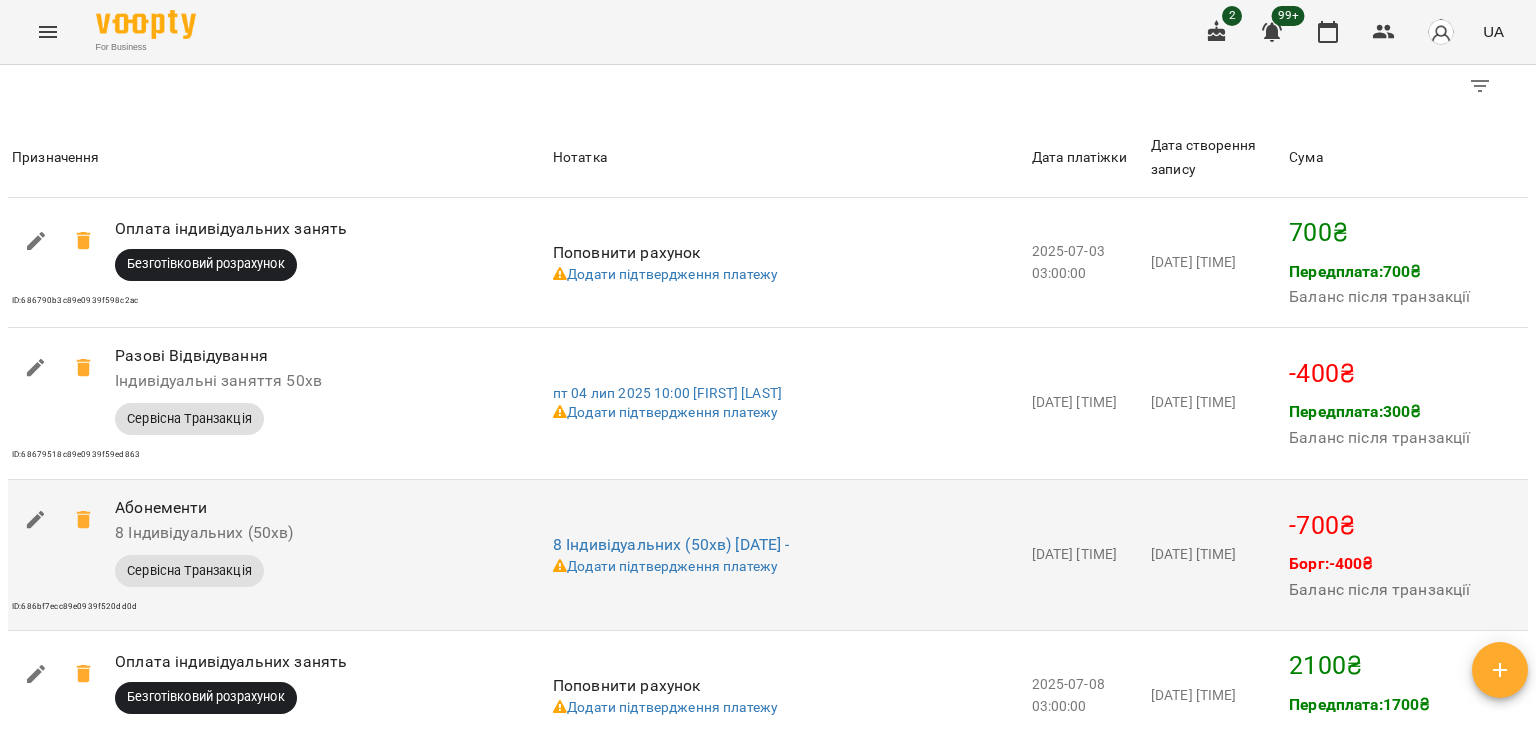 scroll, scrollTop: 1524, scrollLeft: 0, axis: vertical 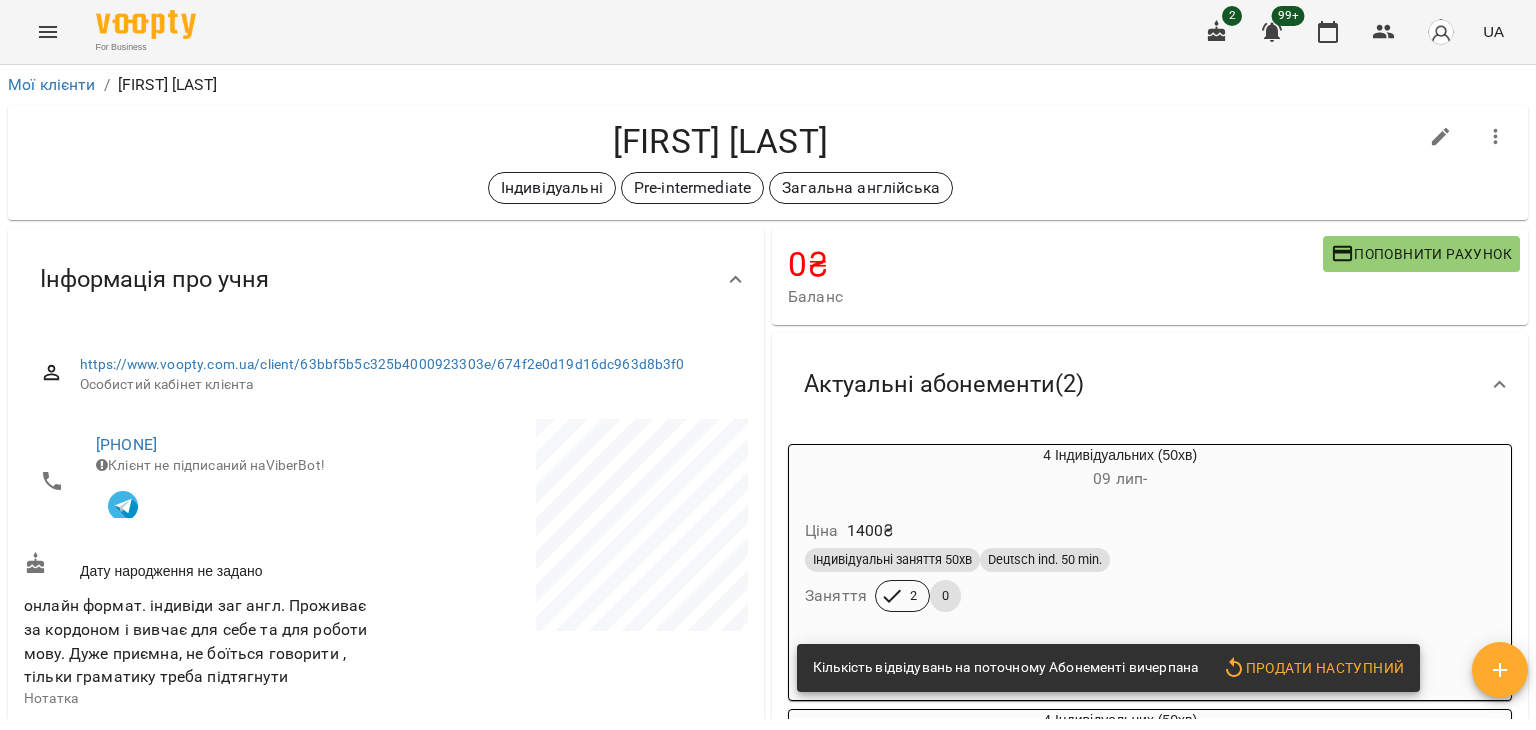 drag, startPoint x: 1060, startPoint y: 482, endPoint x: 1073, endPoint y: 474, distance: 15.264338 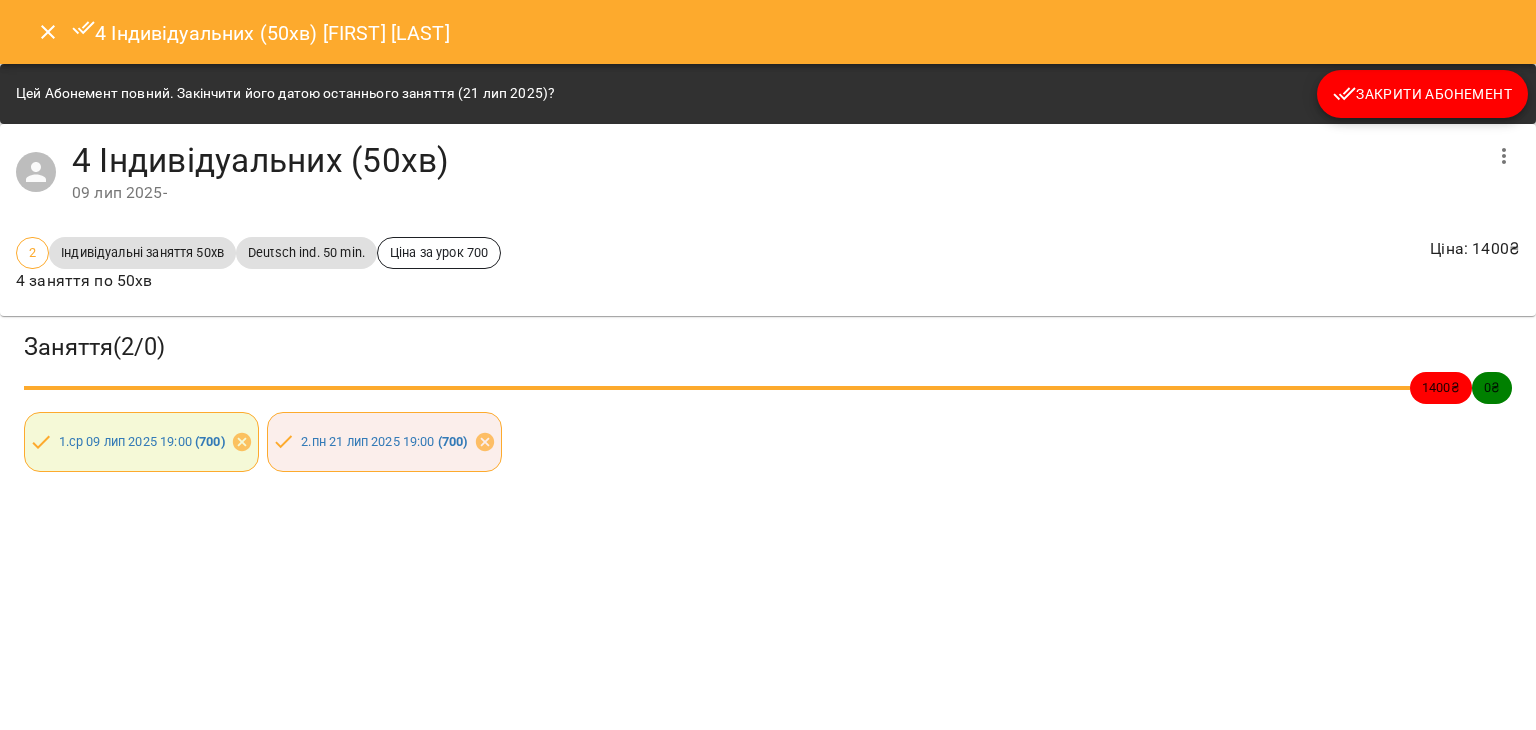 click on "Закрити Абонемент" at bounding box center [1422, 94] 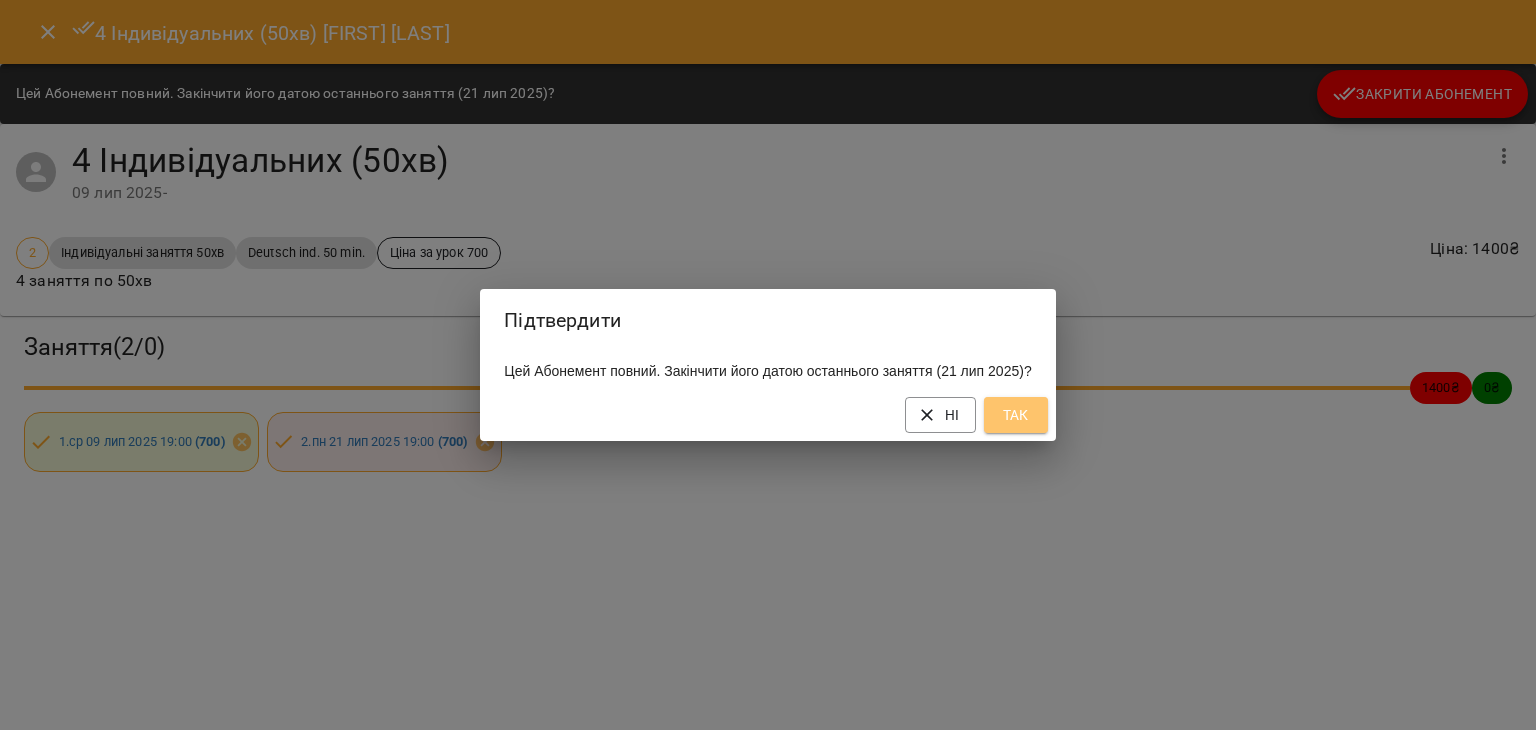 click on "Так" at bounding box center [1016, 415] 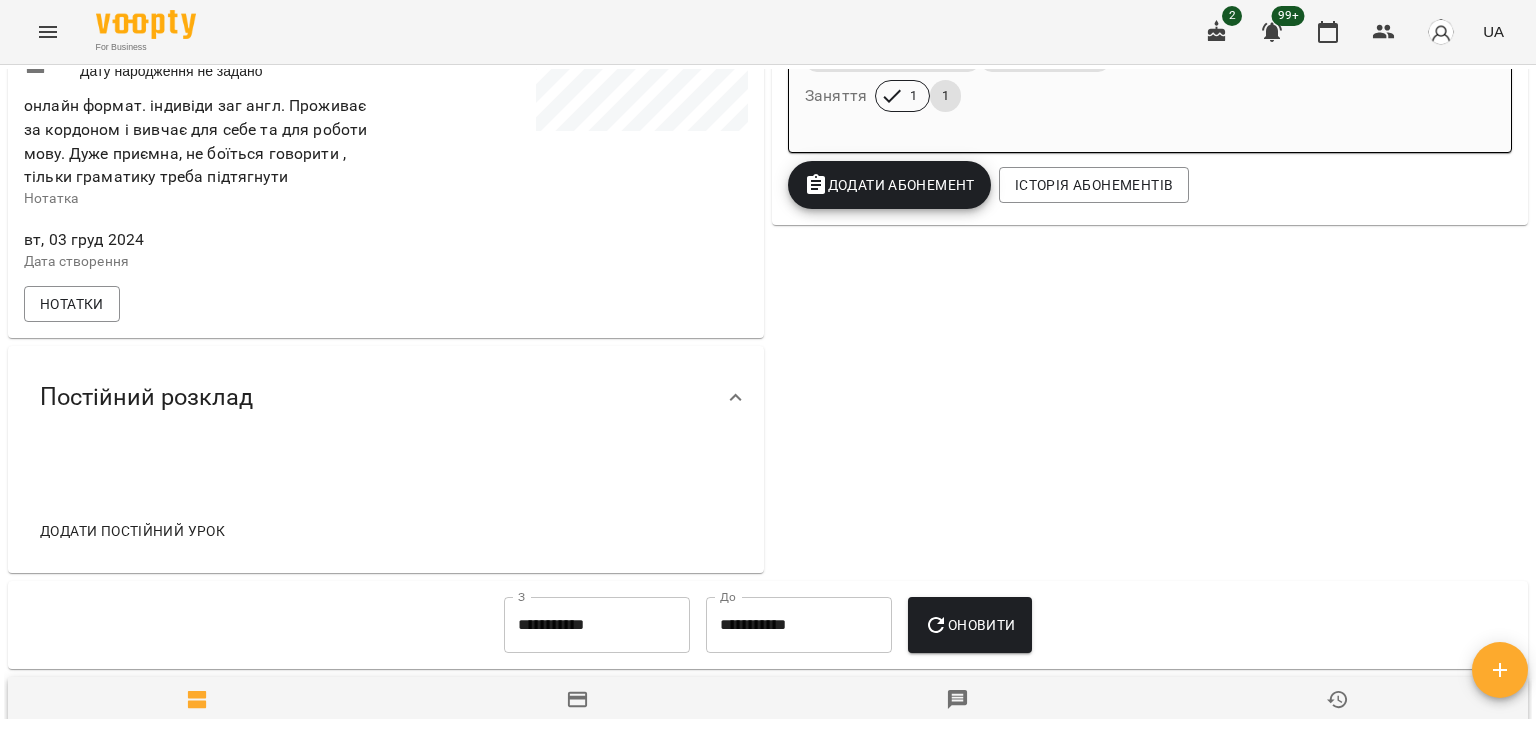 scroll, scrollTop: 454, scrollLeft: 0, axis: vertical 